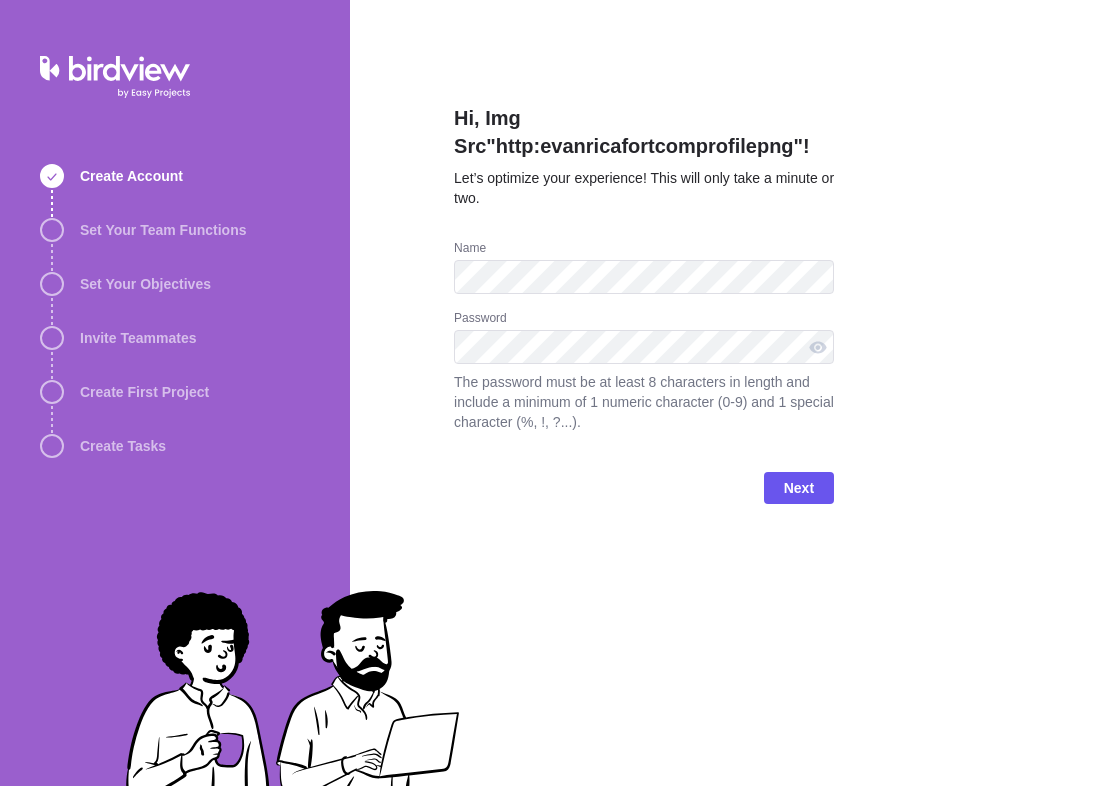 scroll, scrollTop: 0, scrollLeft: 0, axis: both 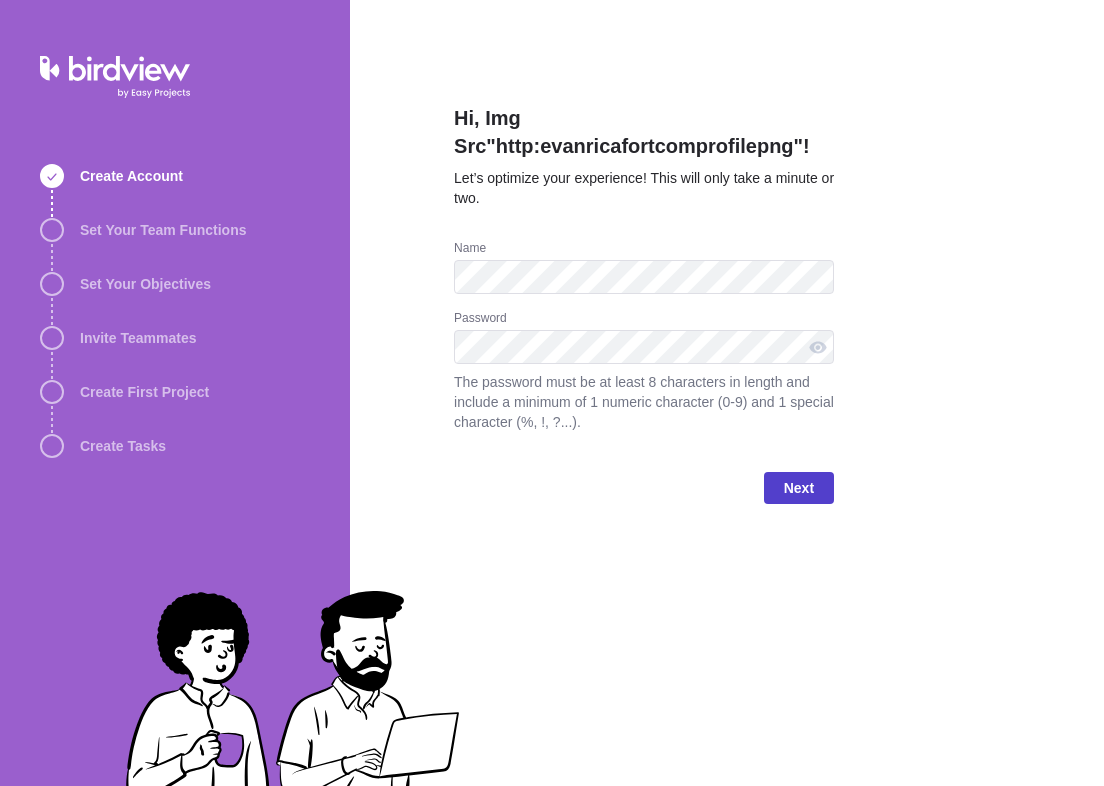 click on "Next" at bounding box center (799, 488) 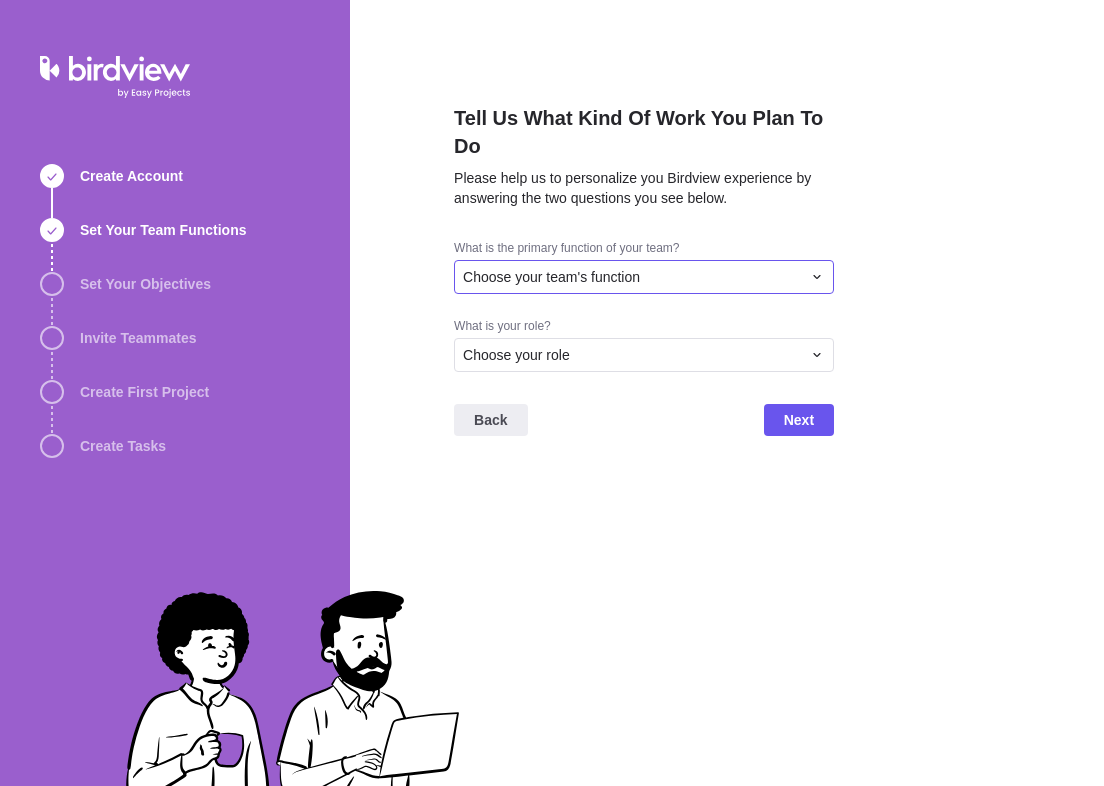 click on "Choose your team's function" at bounding box center (551, 277) 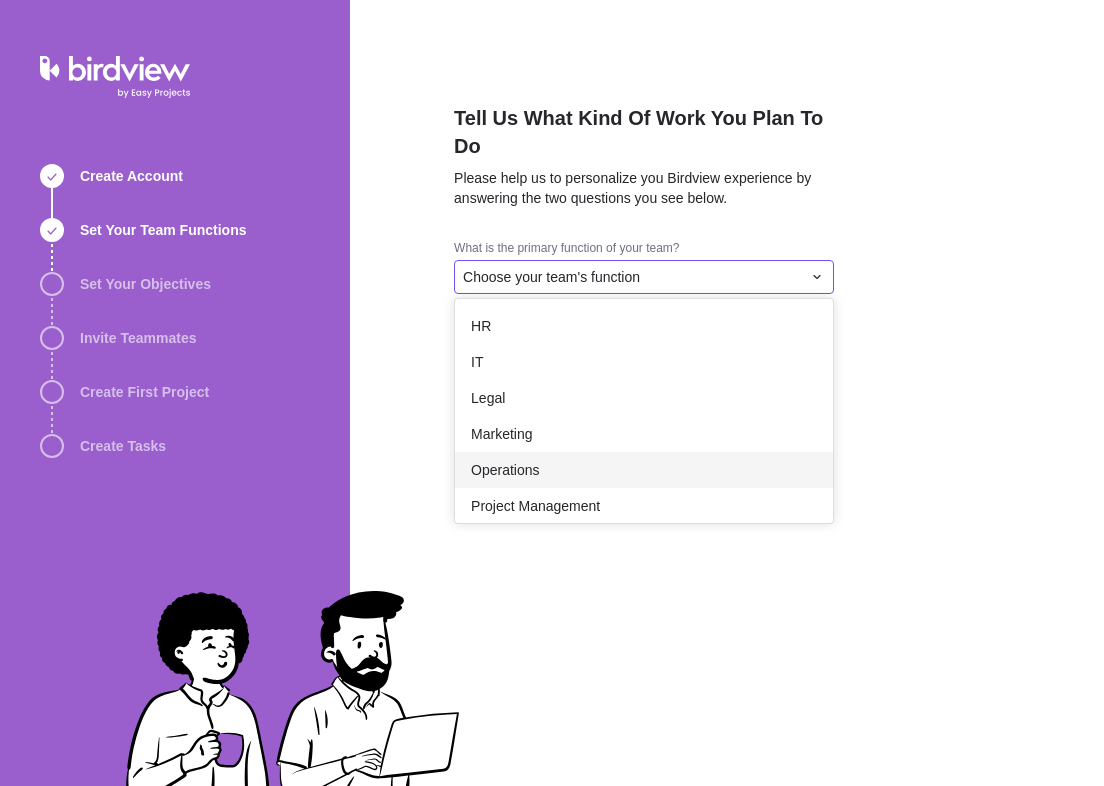 scroll, scrollTop: 140, scrollLeft: 0, axis: vertical 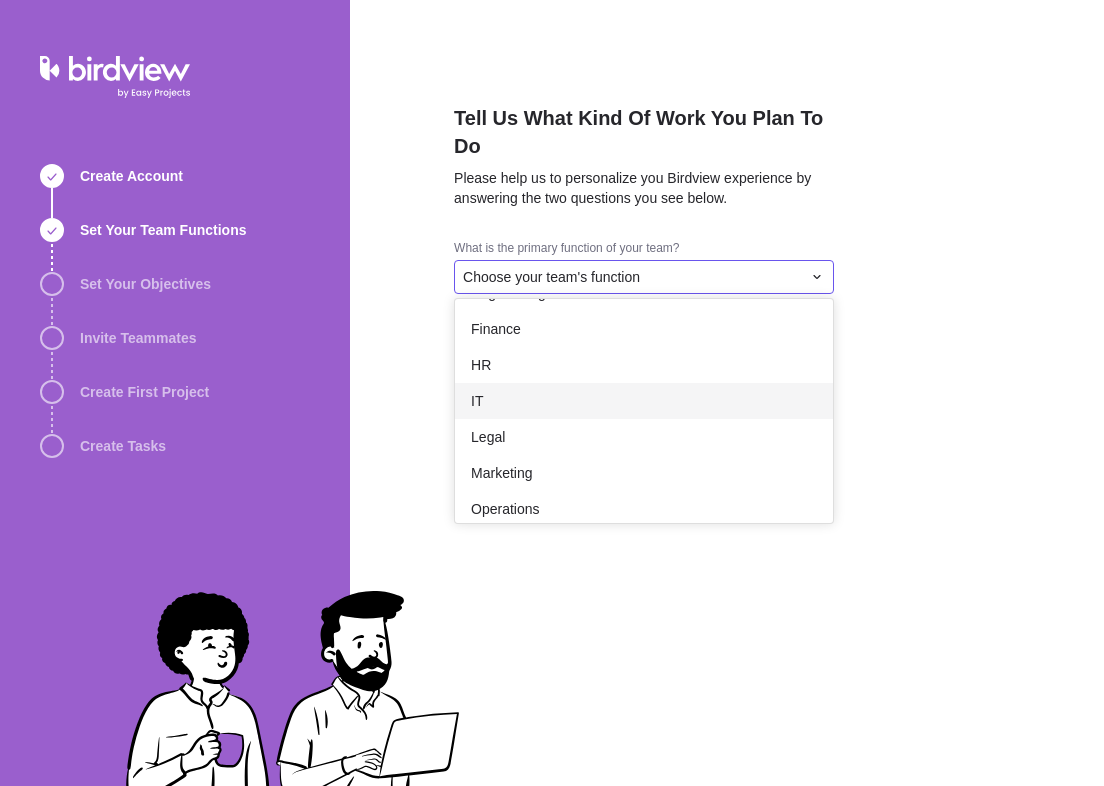 click on "IT" at bounding box center [644, 401] 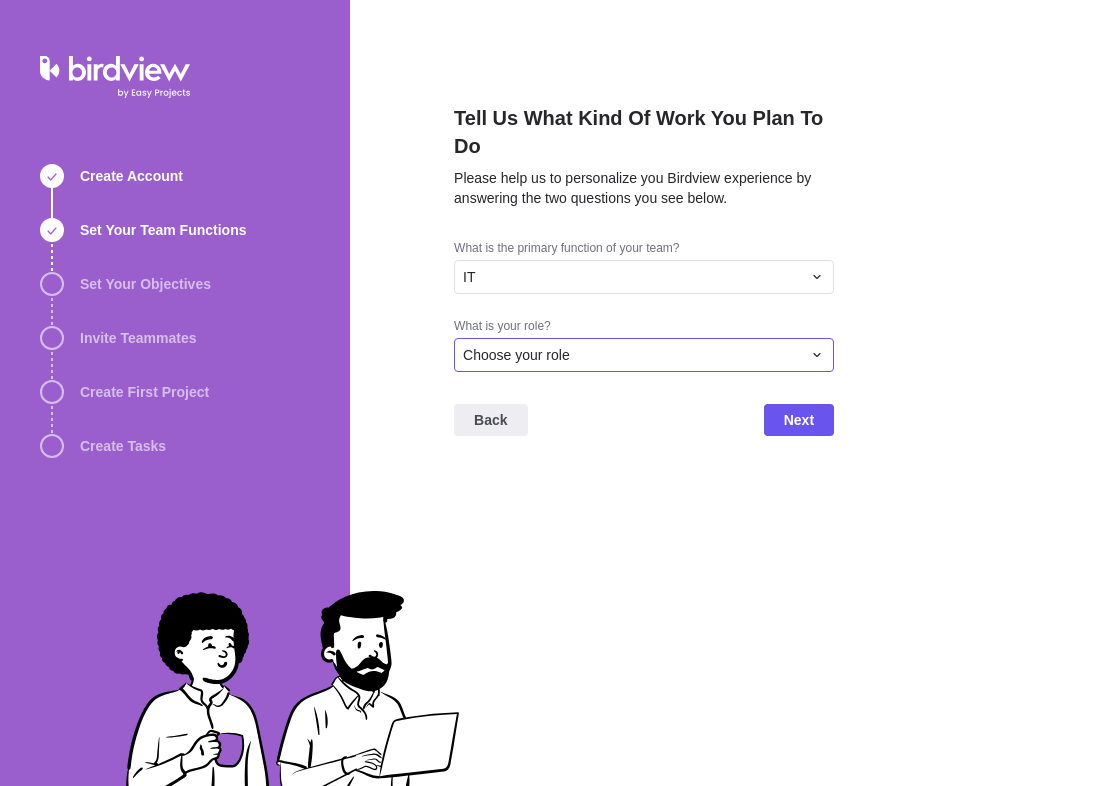 click on "Choose your role" at bounding box center (632, 355) 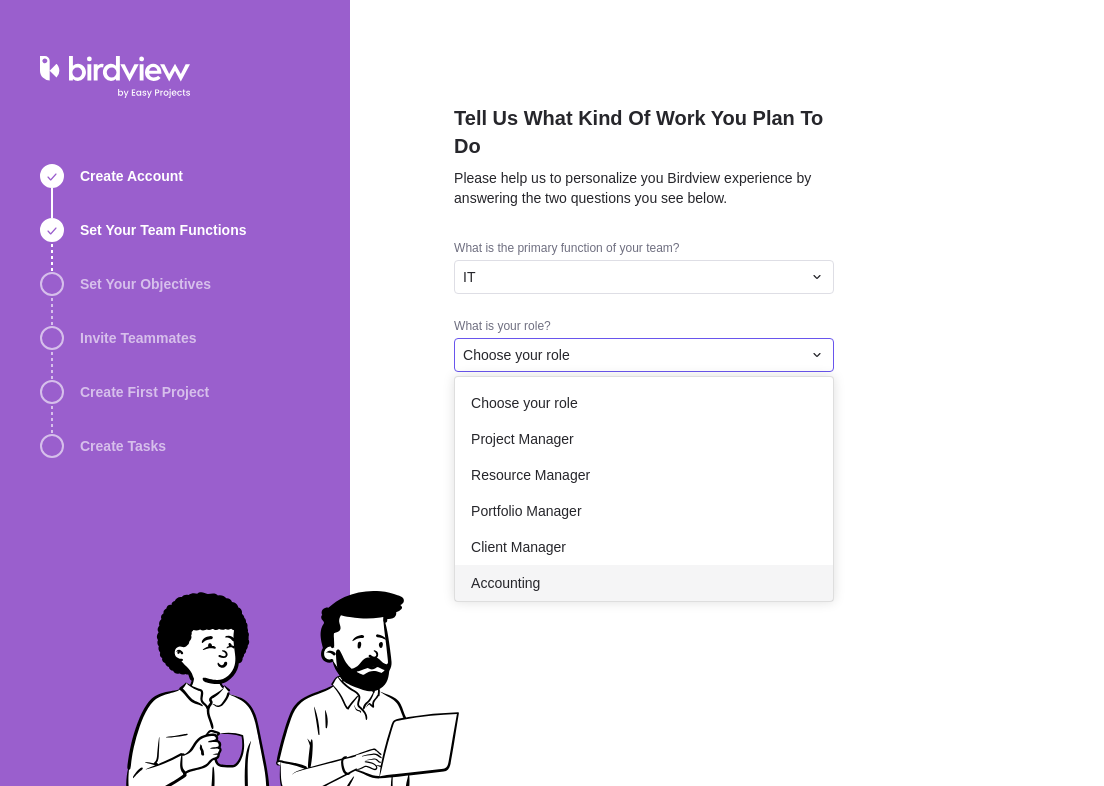 click on "Accounting" at bounding box center [644, 583] 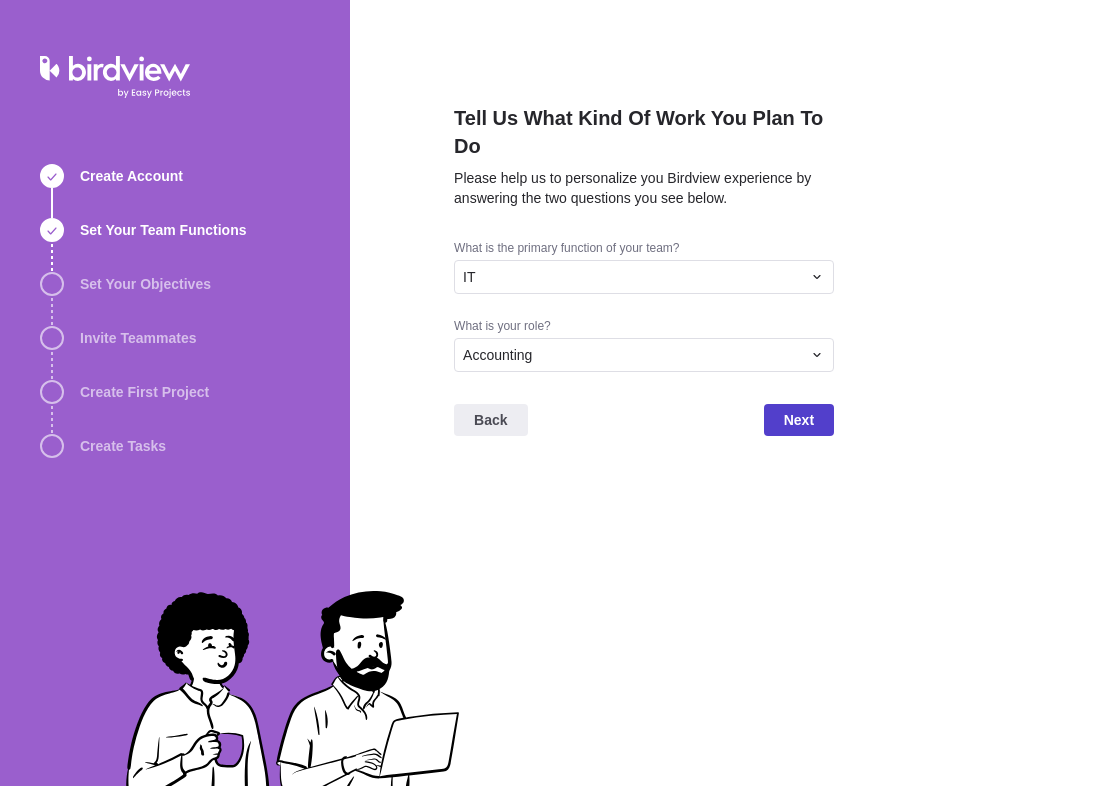 click on "Next" at bounding box center (799, 420) 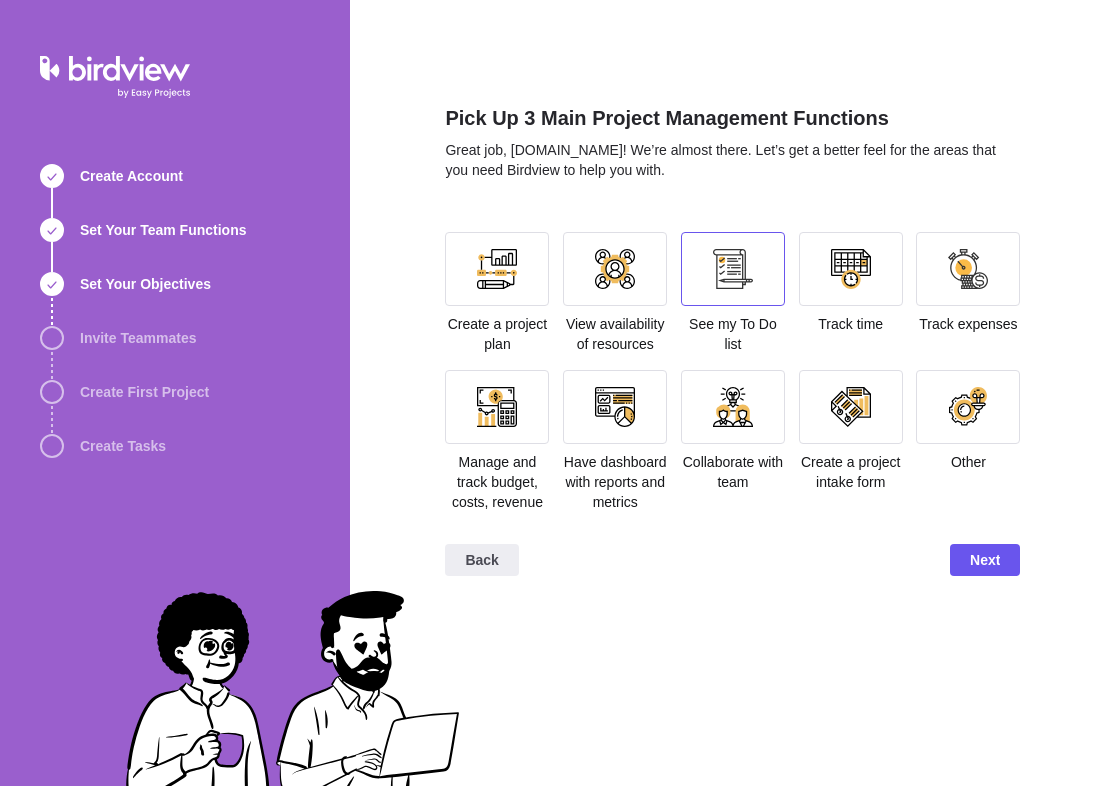 click at bounding box center [733, 269] 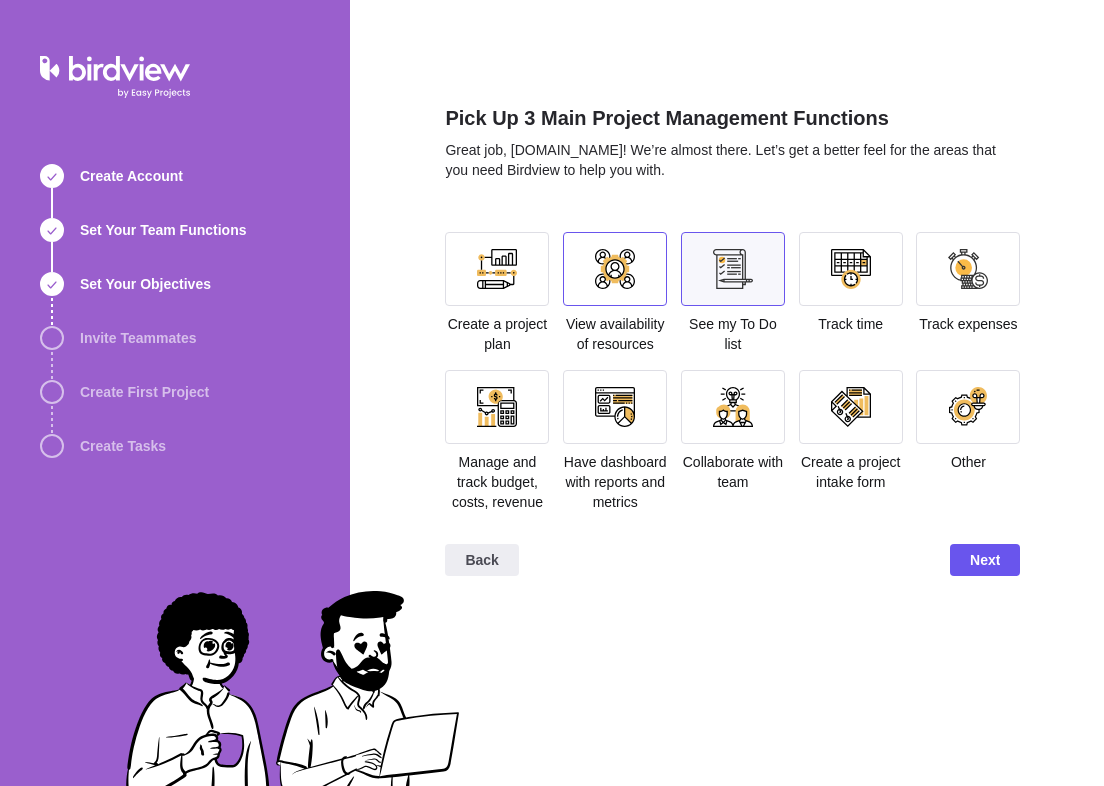 click at bounding box center [615, 269] 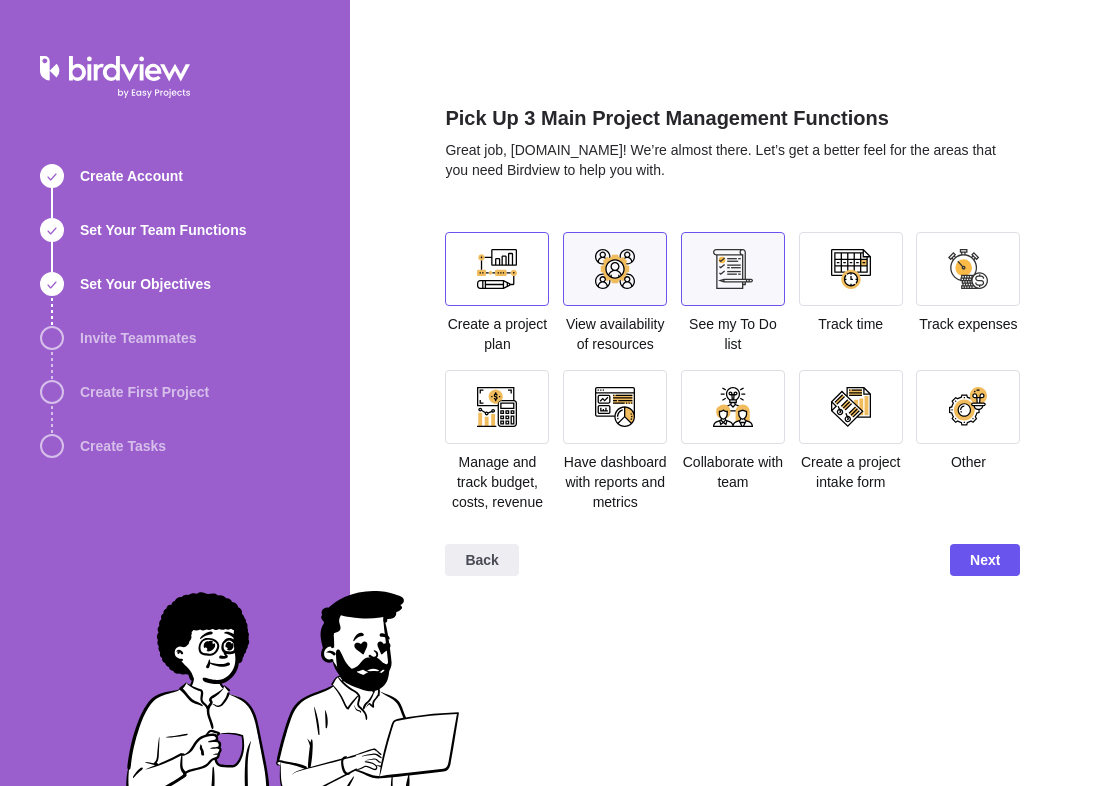 click at bounding box center [497, 269] 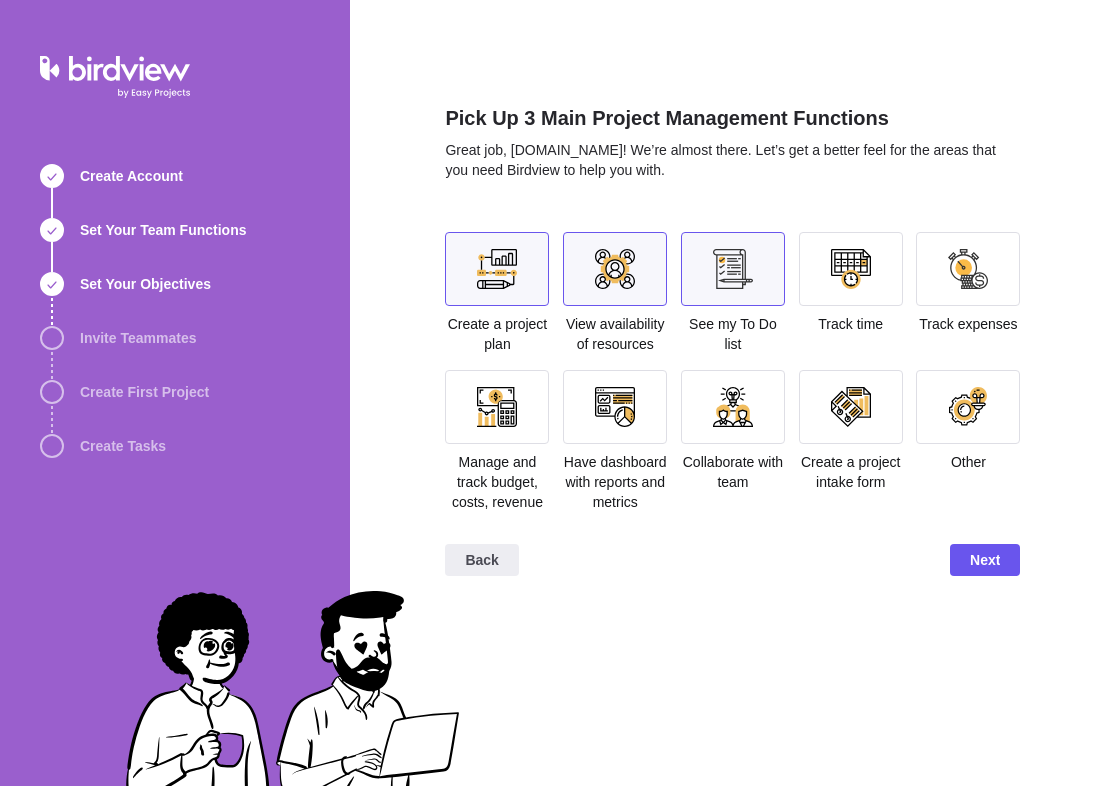 click at bounding box center (851, 269) 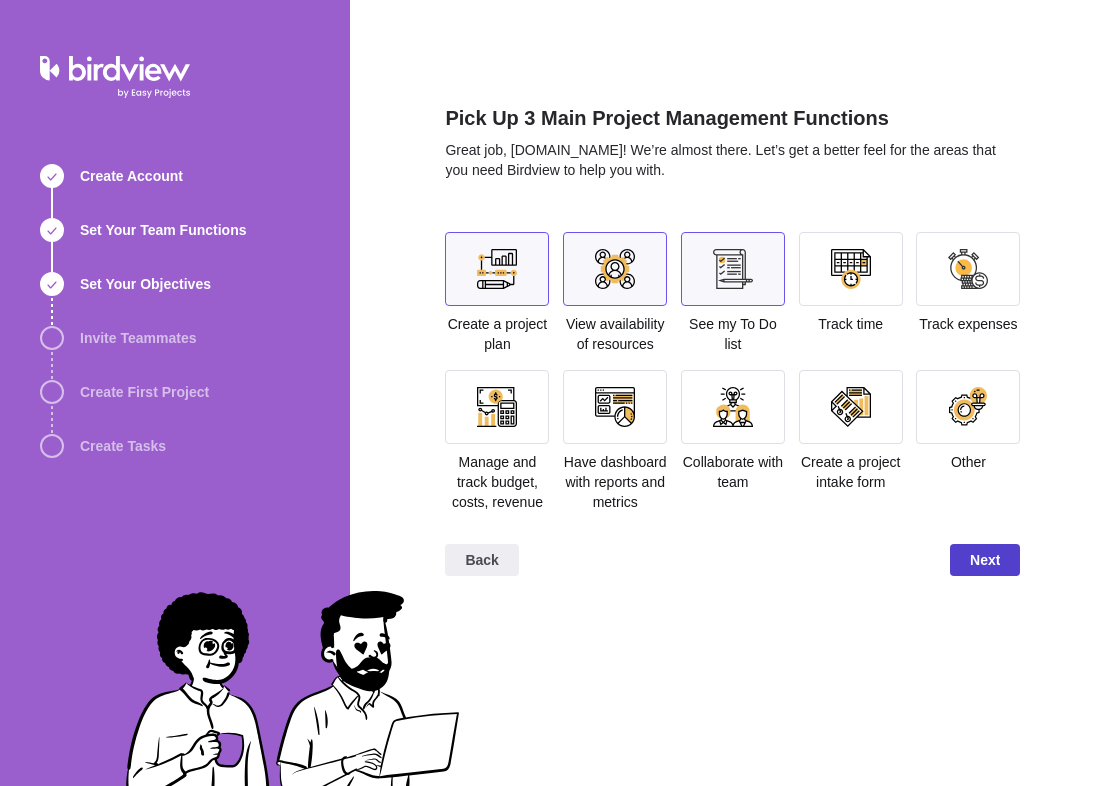 click on "Next" at bounding box center [985, 560] 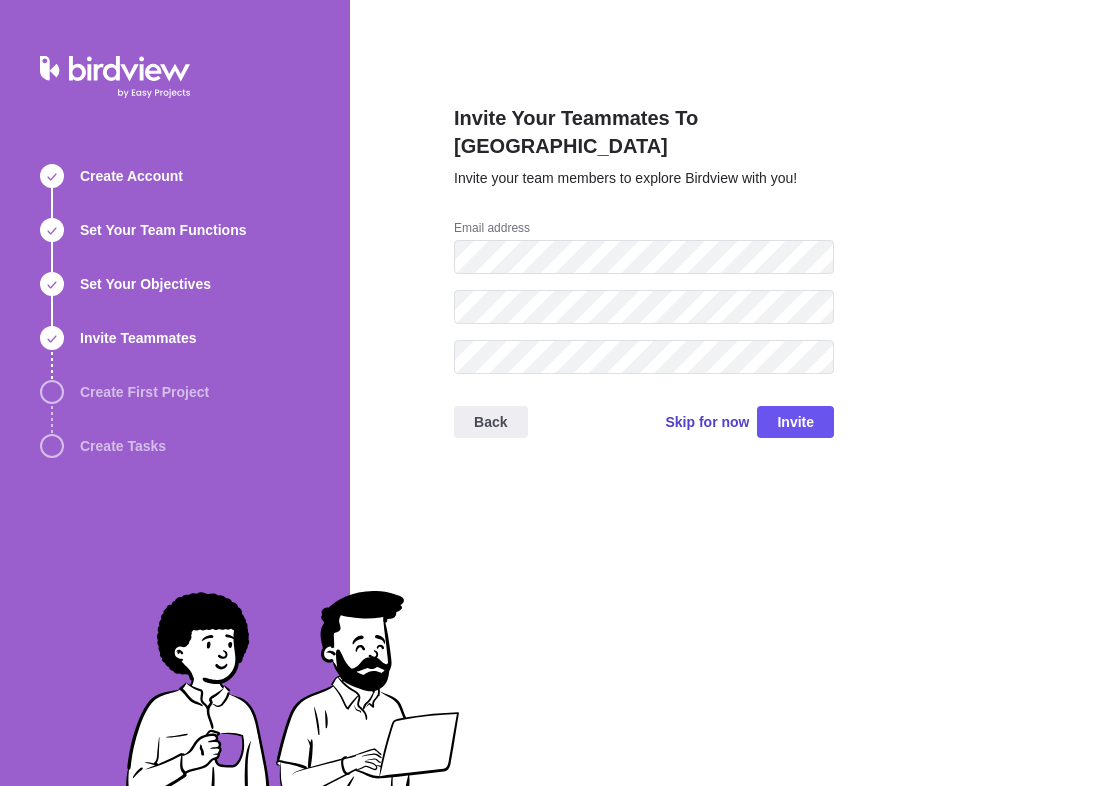click on "Skip for now" at bounding box center (707, 422) 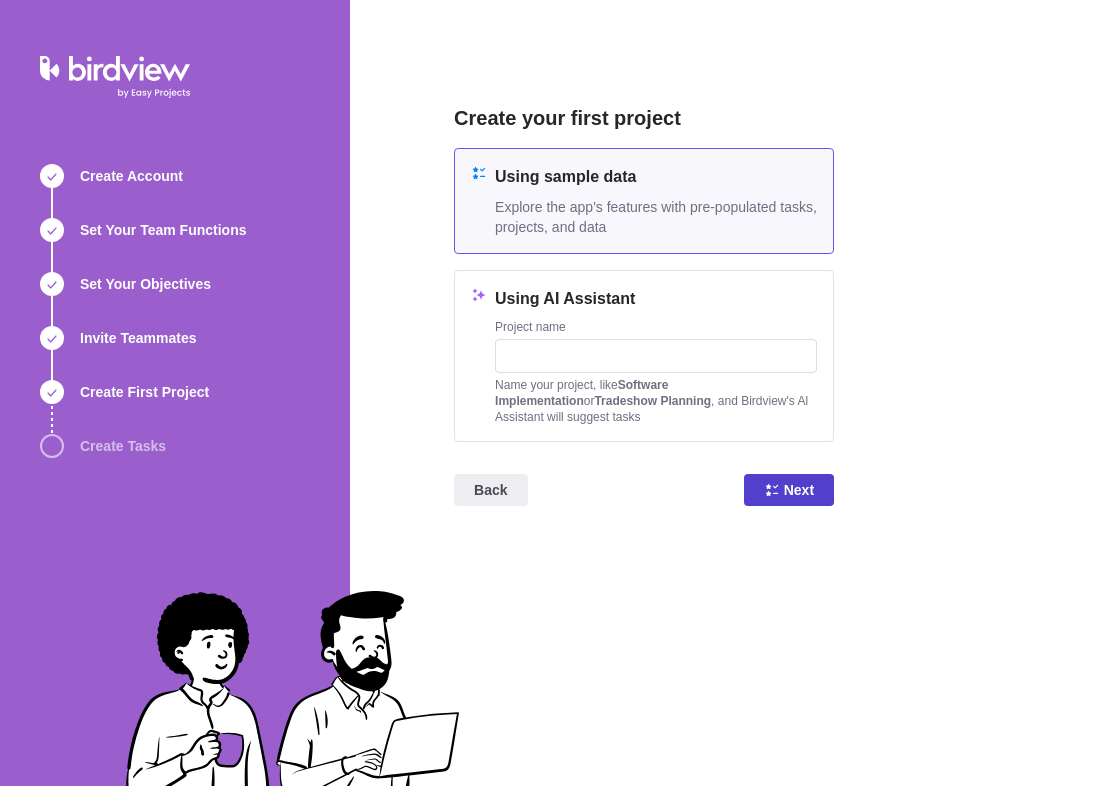 click on "Next" at bounding box center [789, 490] 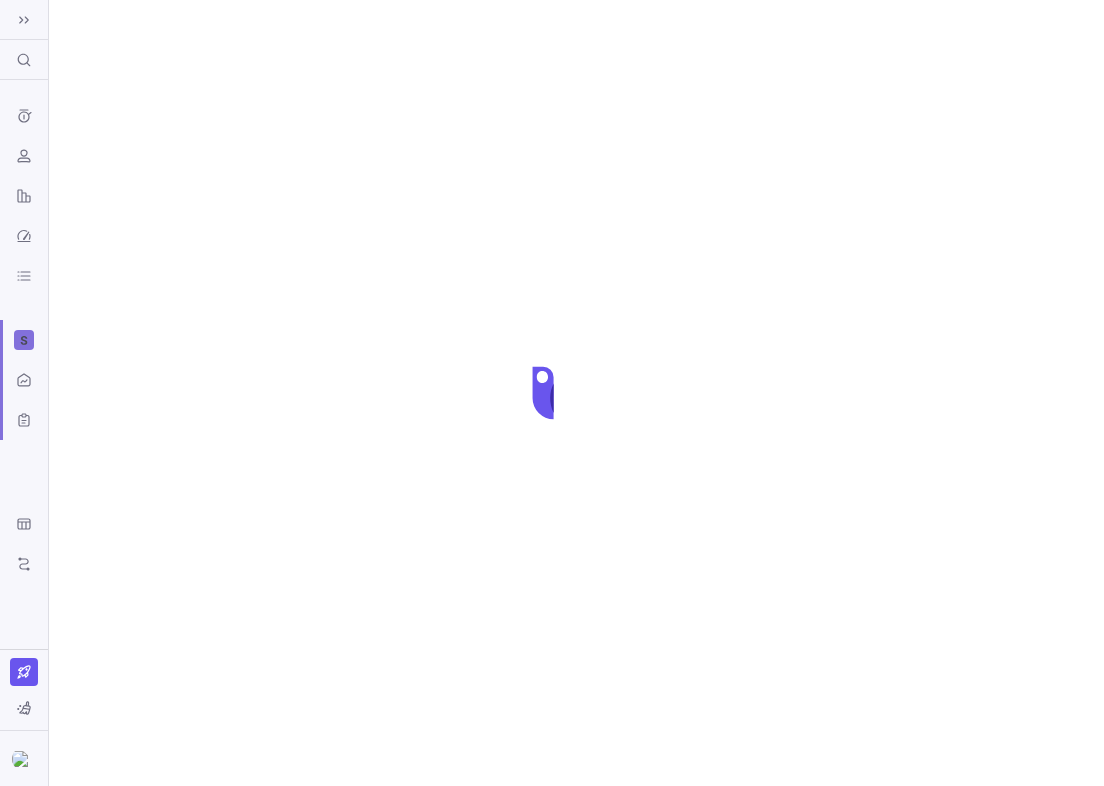 scroll, scrollTop: 0, scrollLeft: 0, axis: both 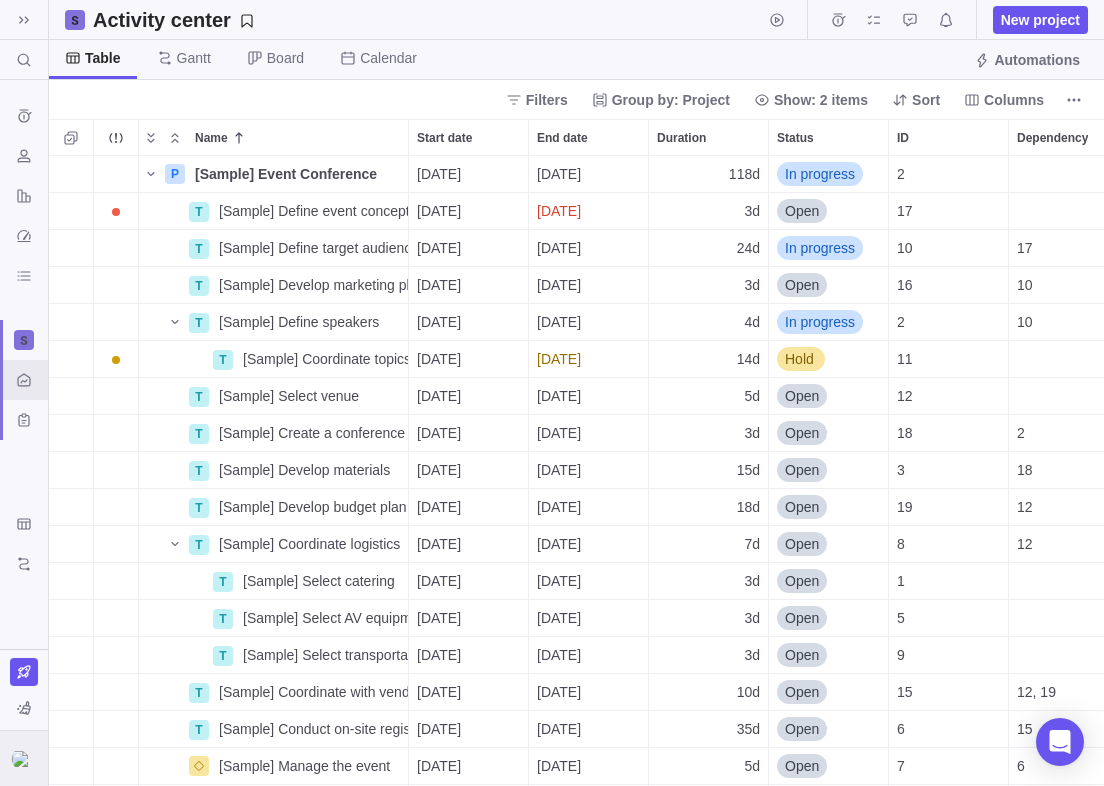 click at bounding box center [24, 758] 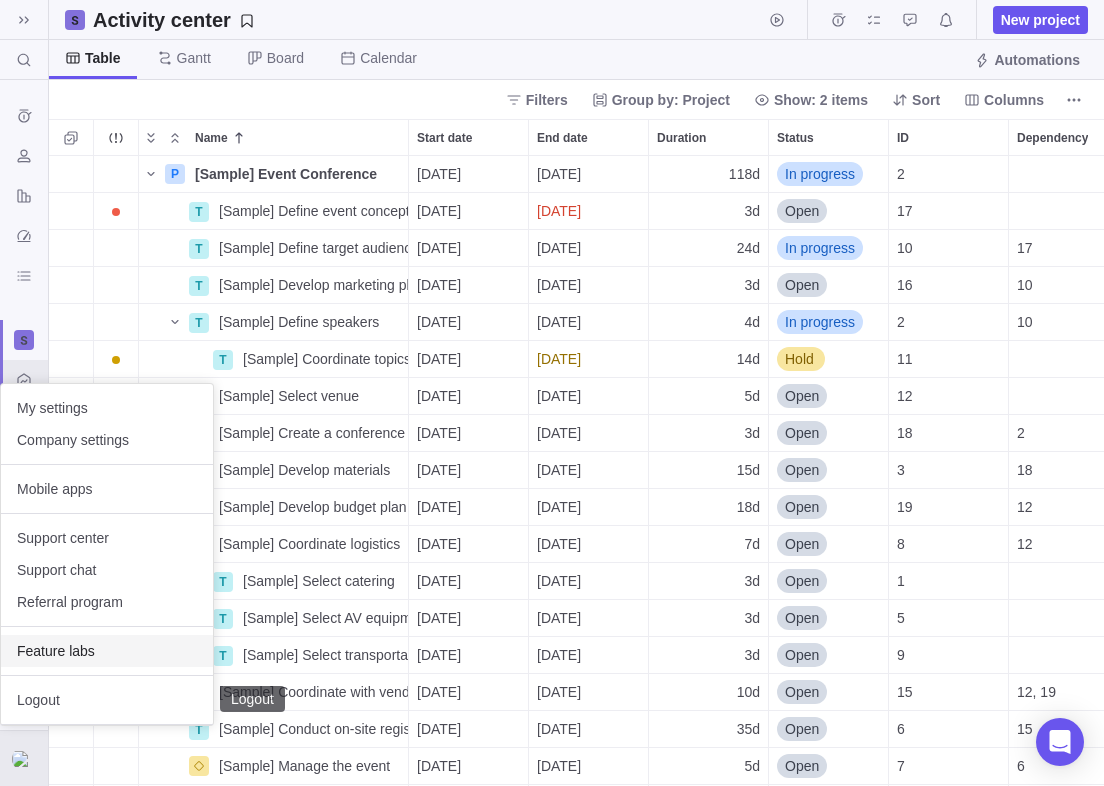 scroll, scrollTop: 613, scrollLeft: 1038, axis: both 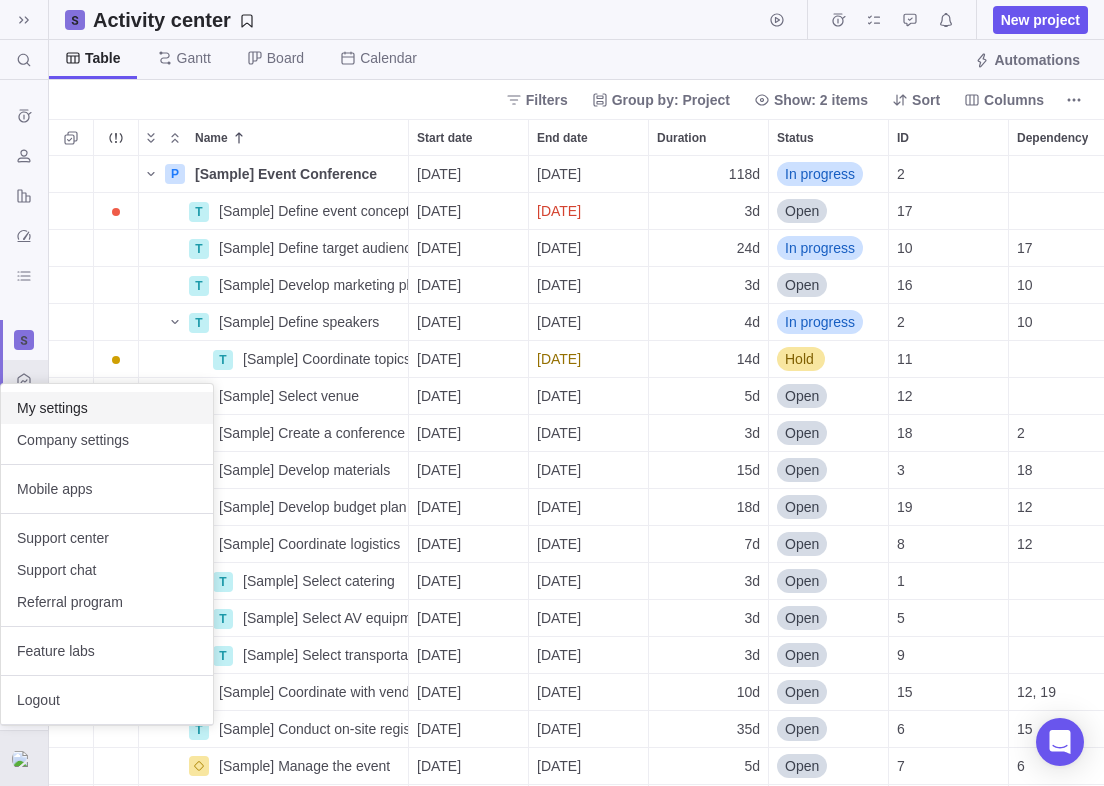 click on "My settings" at bounding box center (107, 408) 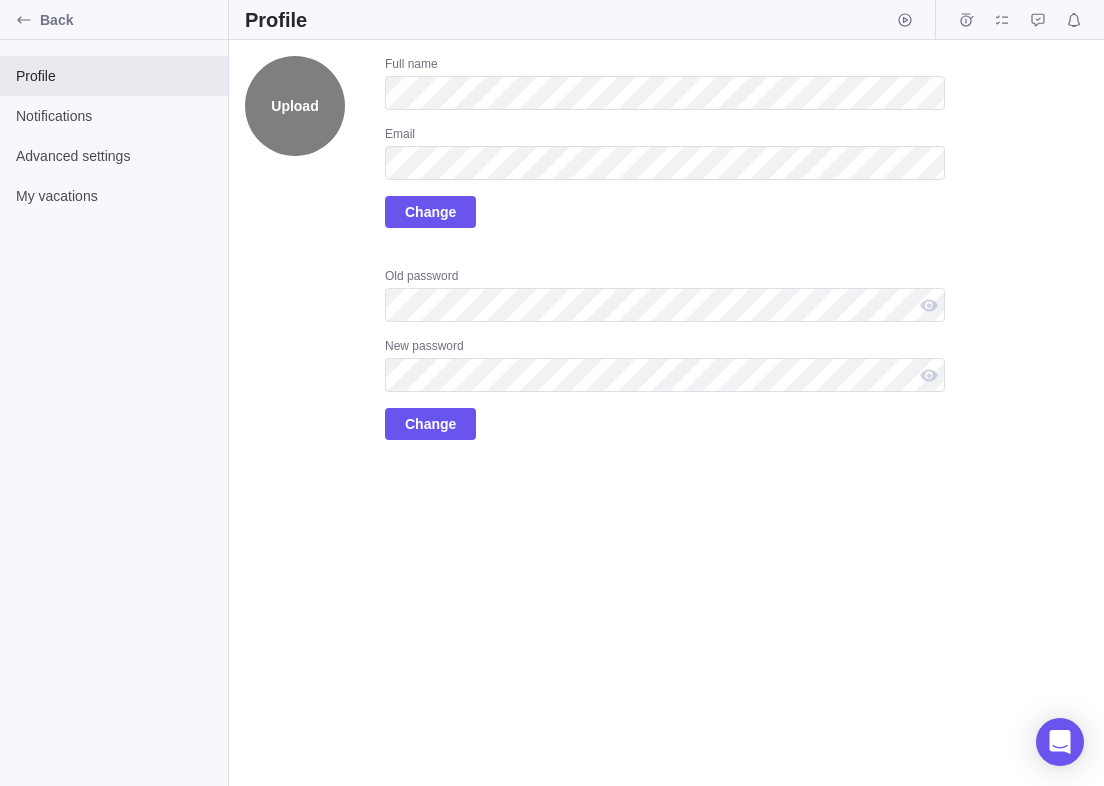 click on "Upload" at bounding box center [295, 106] 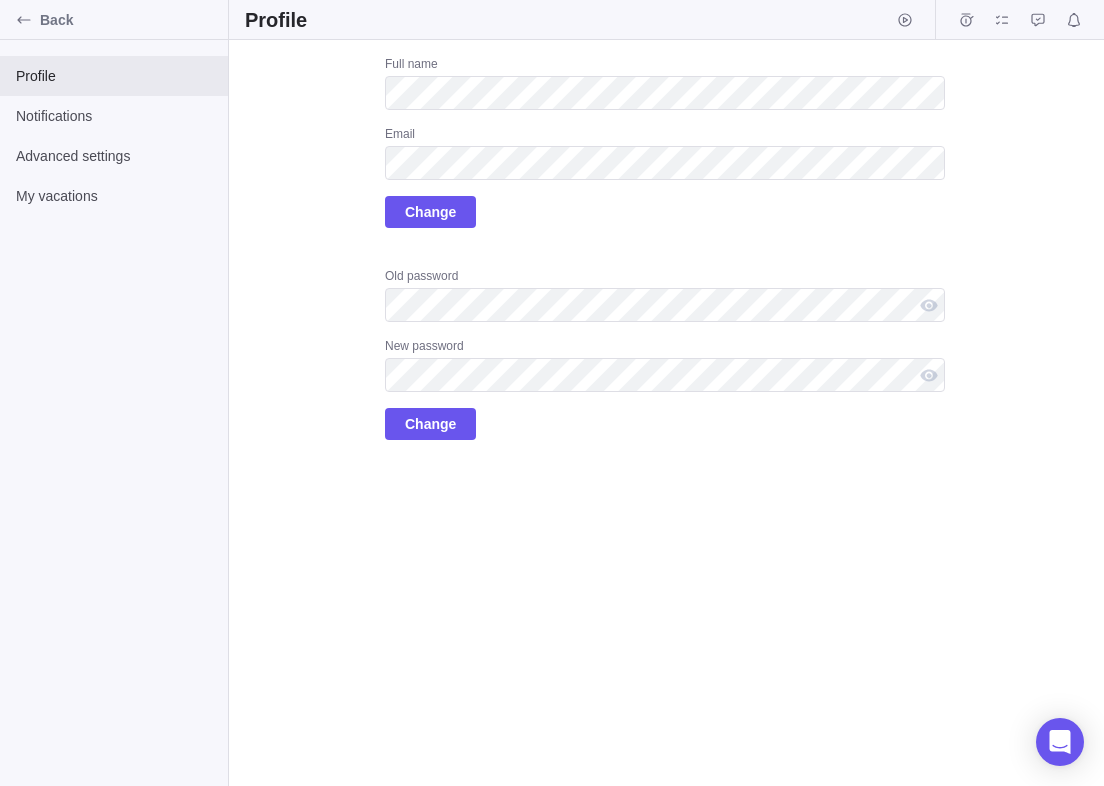 click on "Upload Full name Email Change Old password New password Change" at bounding box center (595, 248) 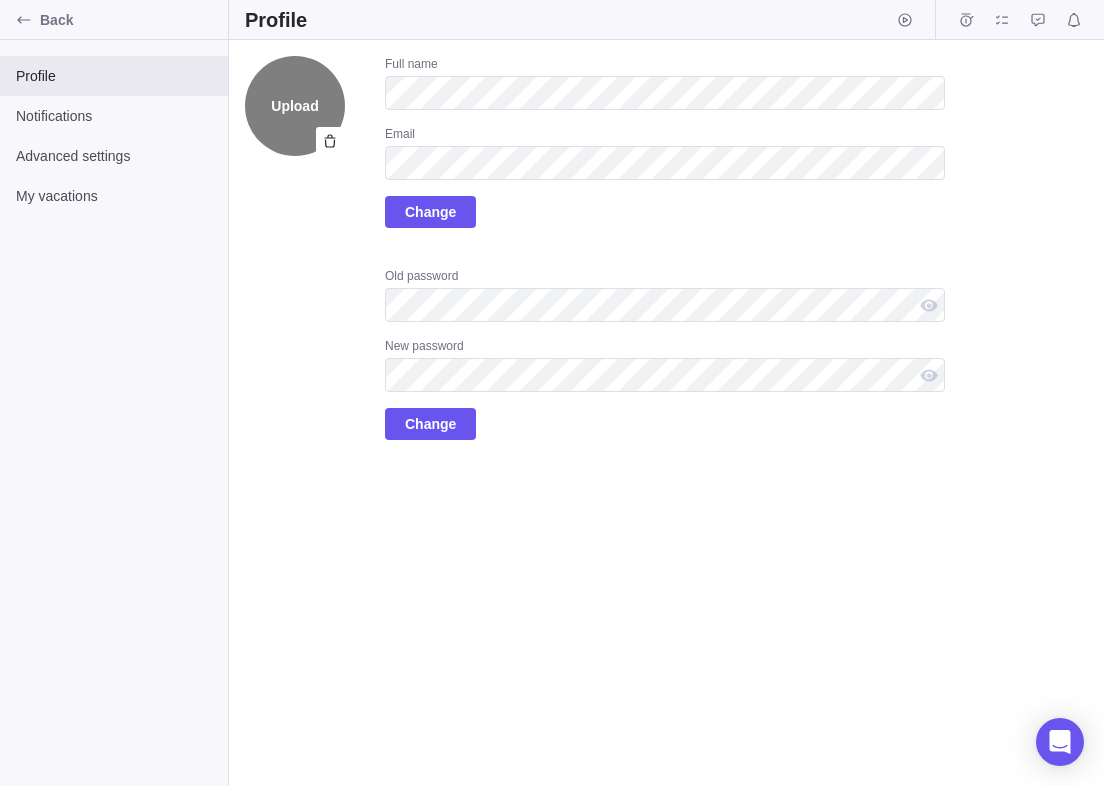 click on "Upload" at bounding box center [295, 106] 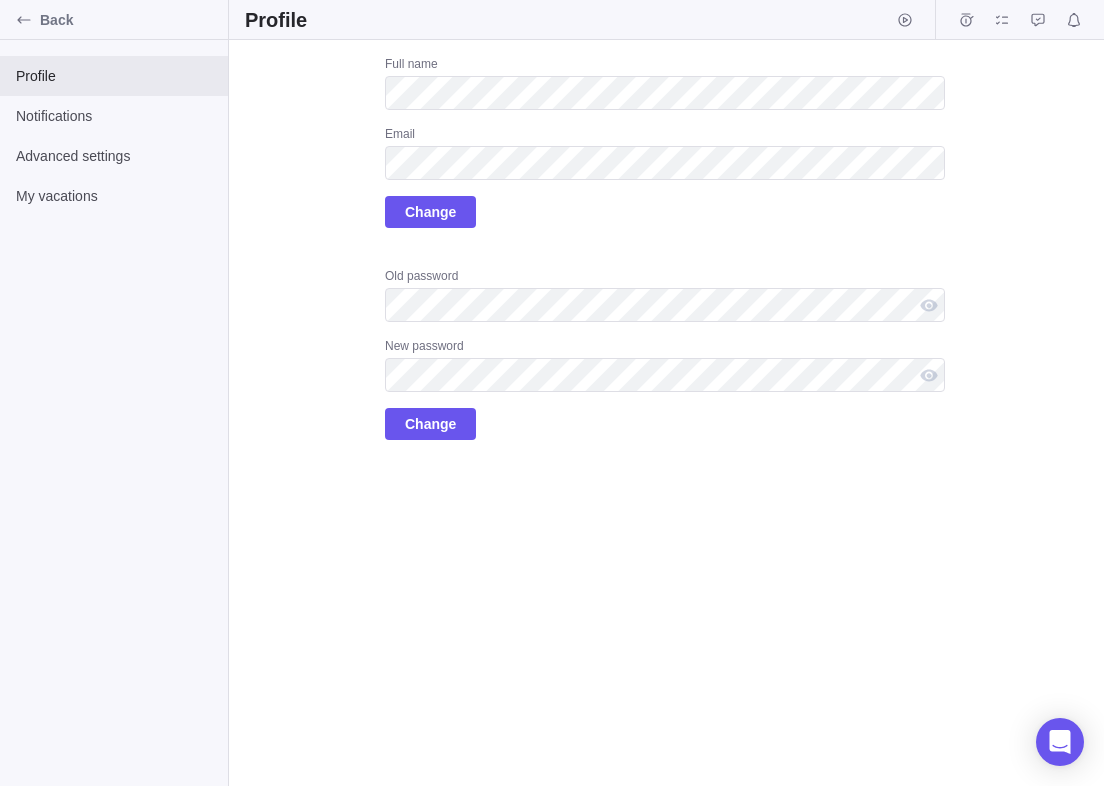 click on "Full name Email Change" at bounding box center (665, 142) 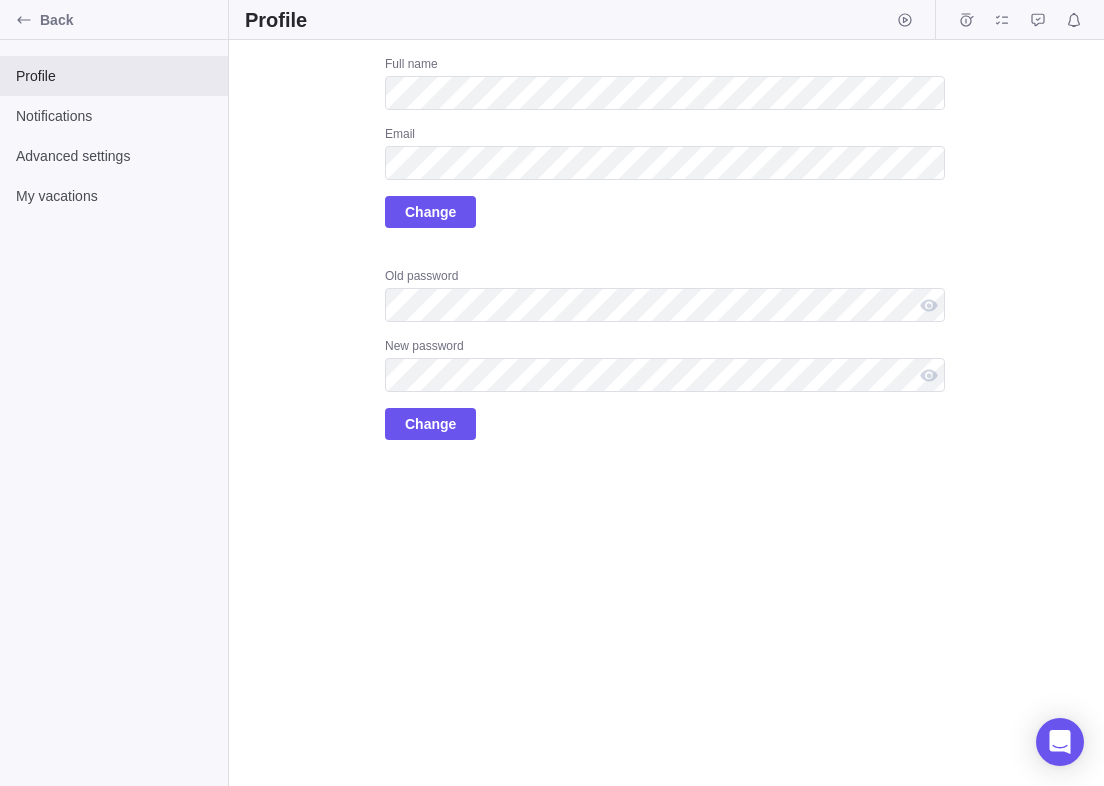 click on "Upload Full name Email Change Old password New password Change" at bounding box center (666, 413) 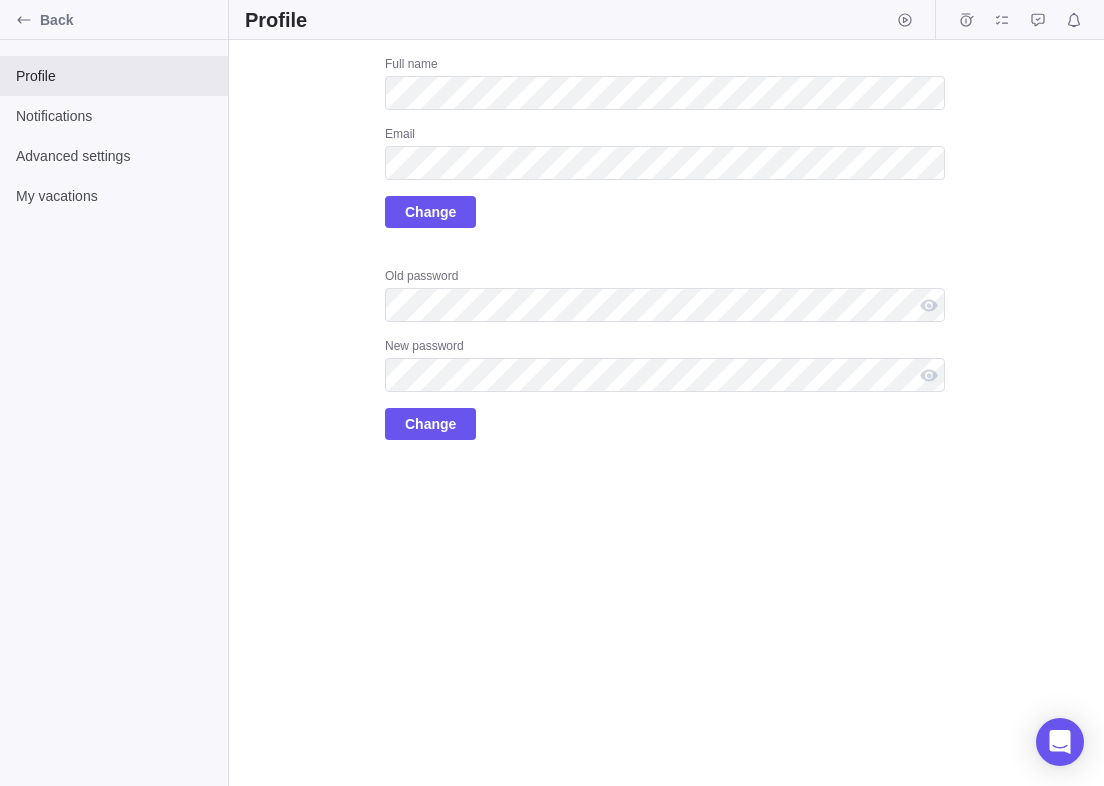 click on "Upload Full name Email Change Old password New password Change" at bounding box center [666, 413] 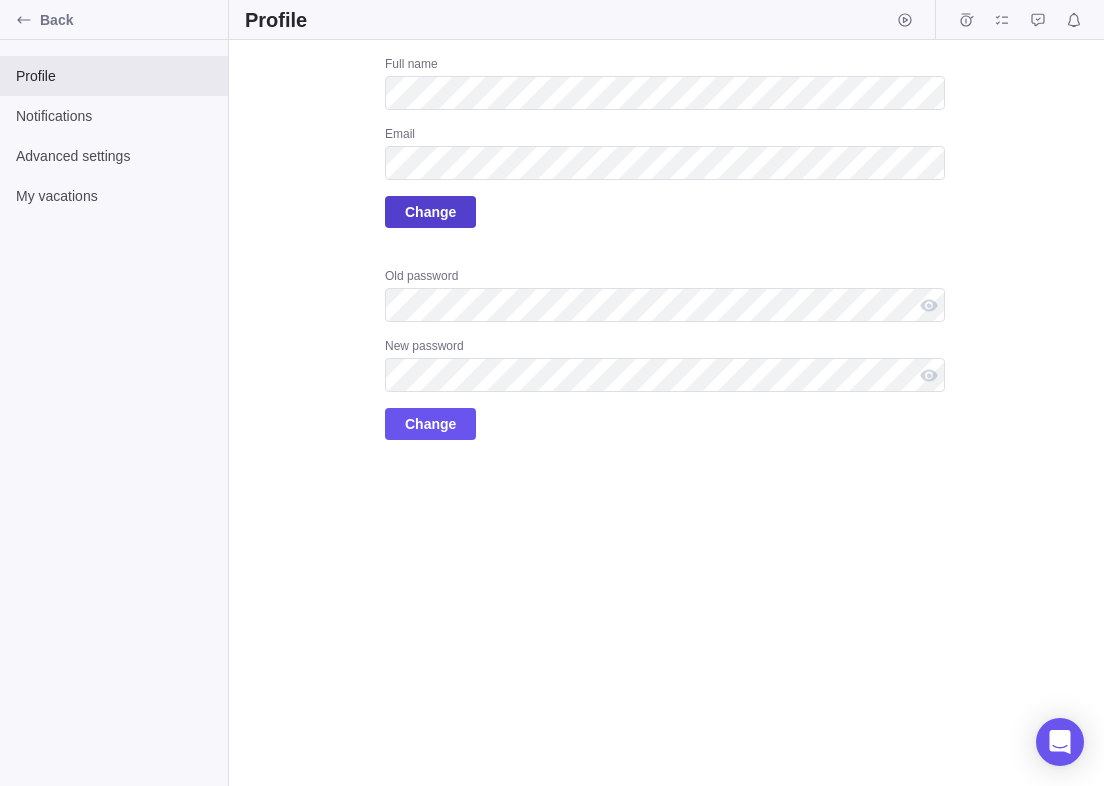 click on "Change" at bounding box center [430, 212] 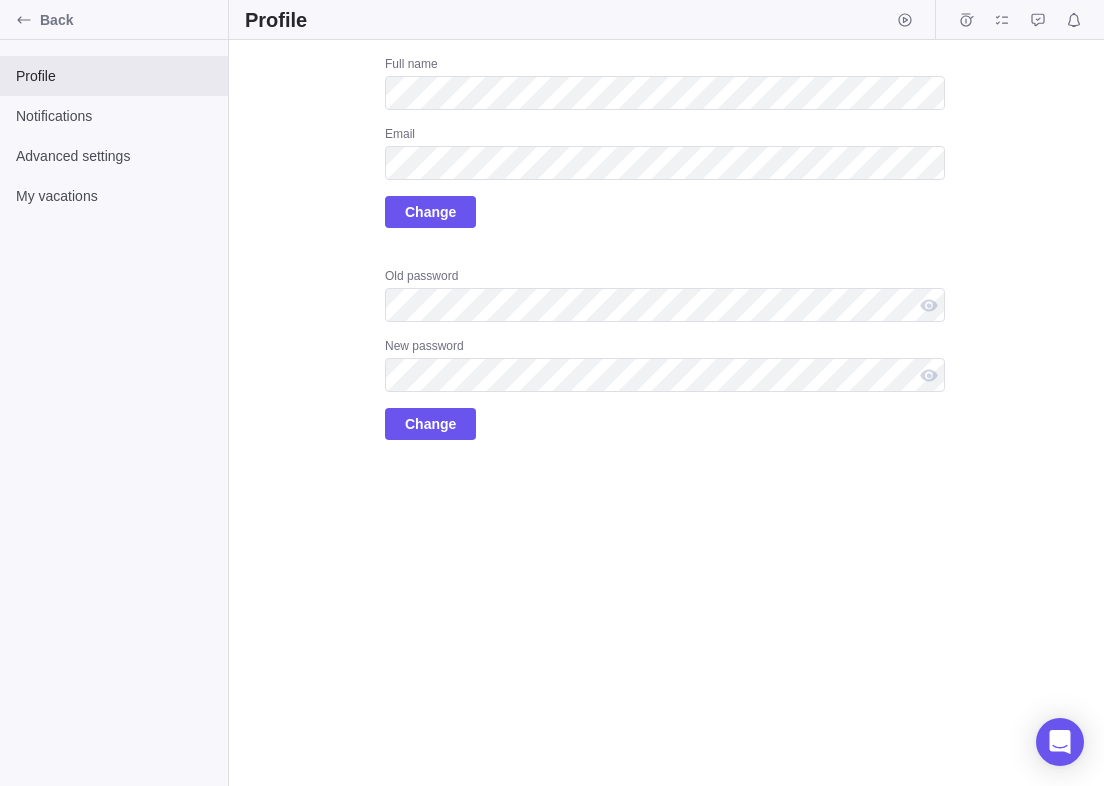 click on "Upload Full name Email Change Old password New password Change" at bounding box center [666, 413] 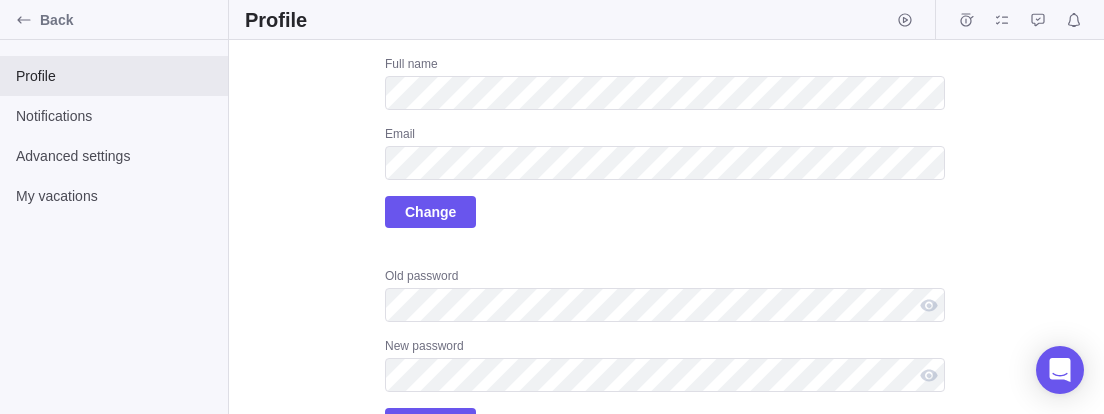 click on "Back Profile Notifications Advanced settings My vacations Profile Upload Full name Email Change Old password New password Change" at bounding box center (552, 207) 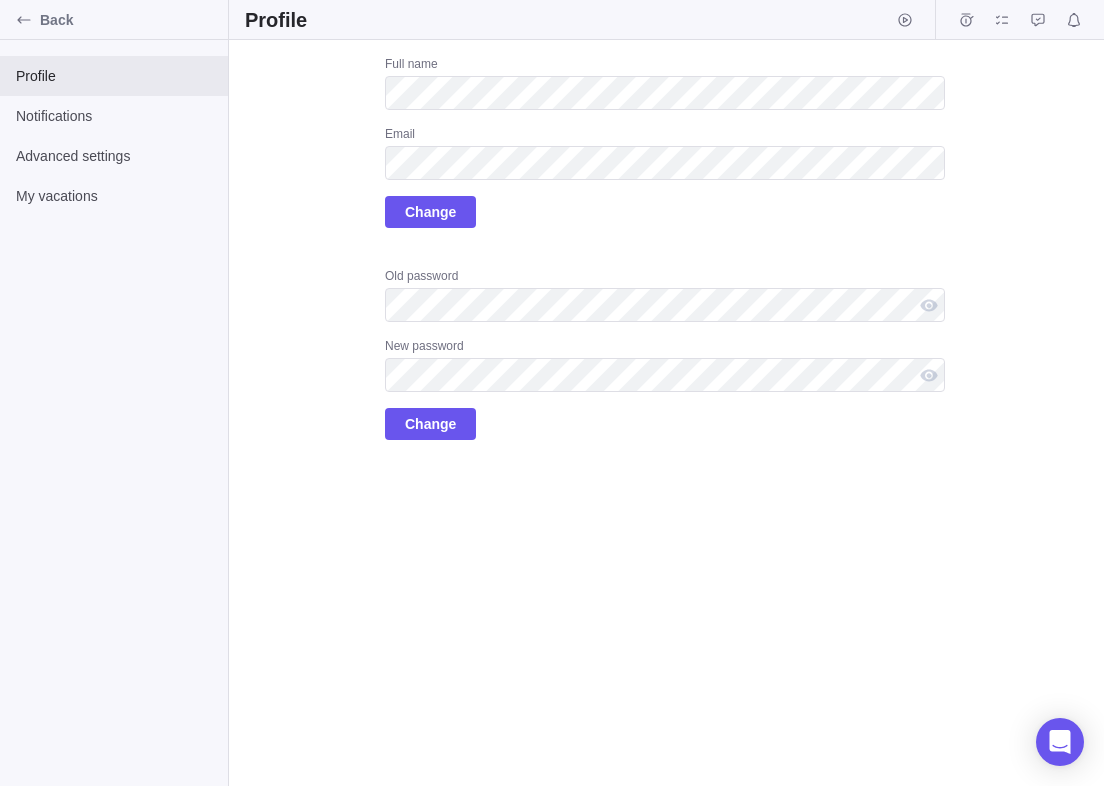 click on "Upload Full name Email Change Old password New password Change" at bounding box center (666, 413) 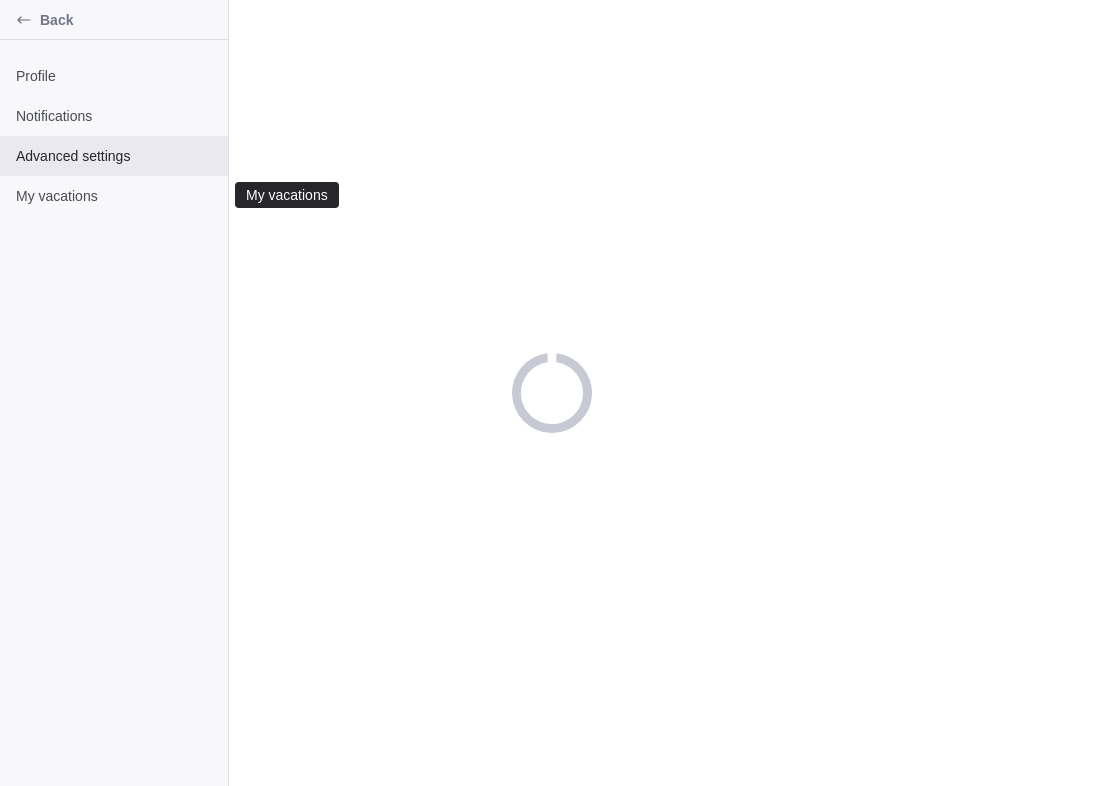 scroll, scrollTop: 0, scrollLeft: 0, axis: both 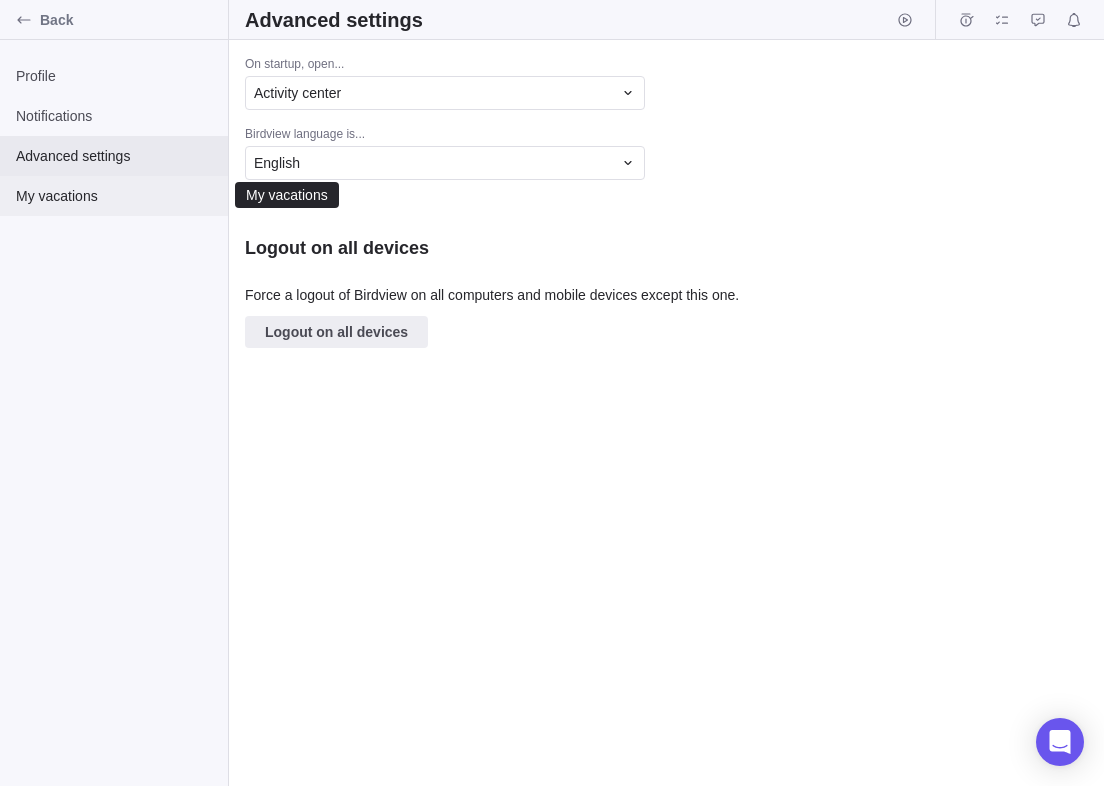click on "My vacations" at bounding box center [114, 196] 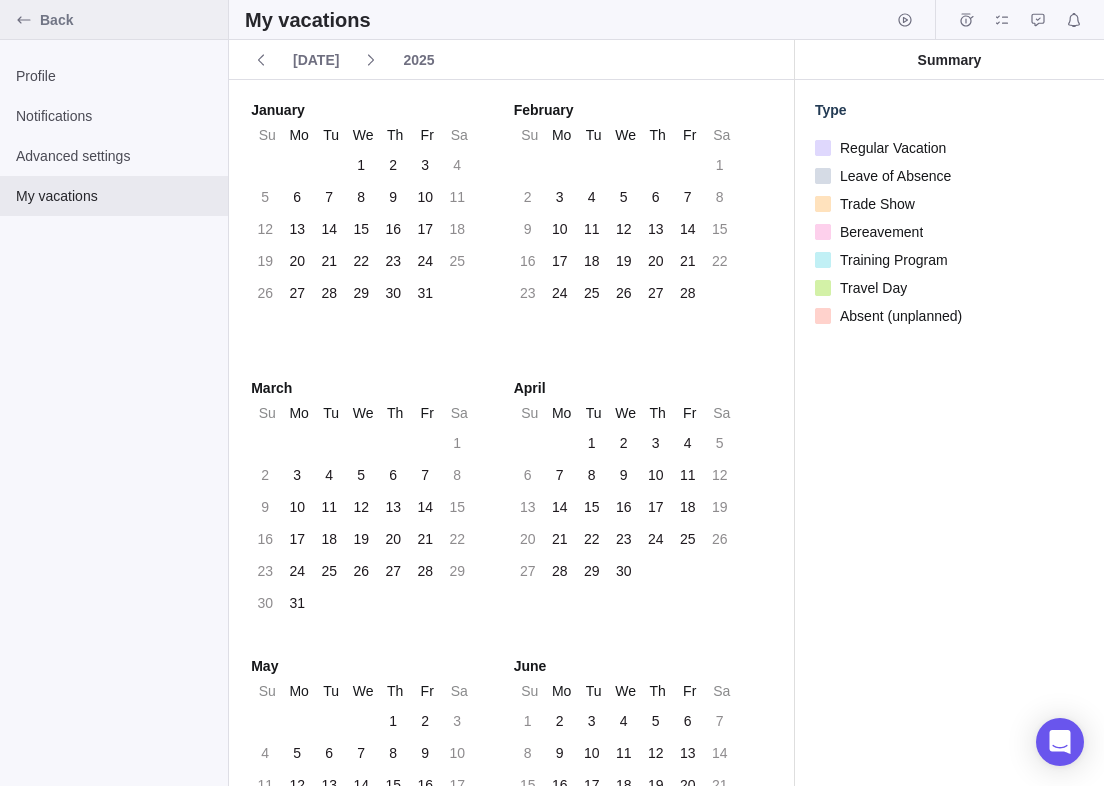 click at bounding box center (24, 20) 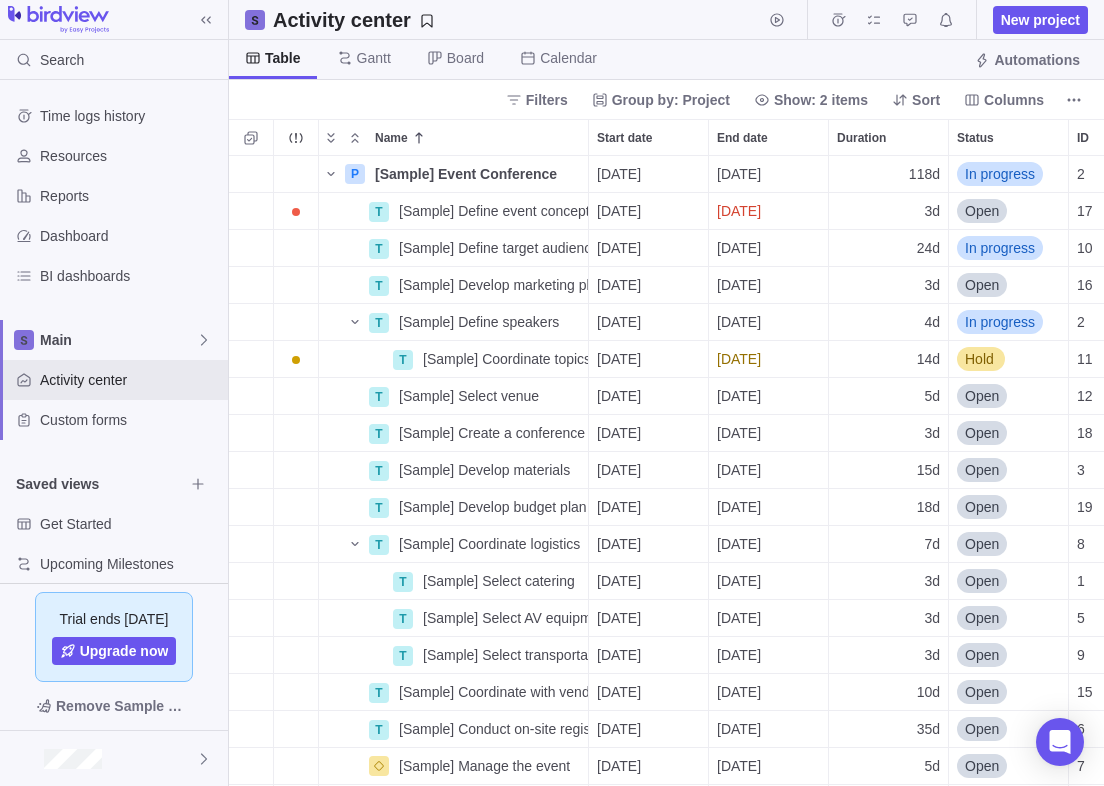 scroll, scrollTop: 18, scrollLeft: 18, axis: both 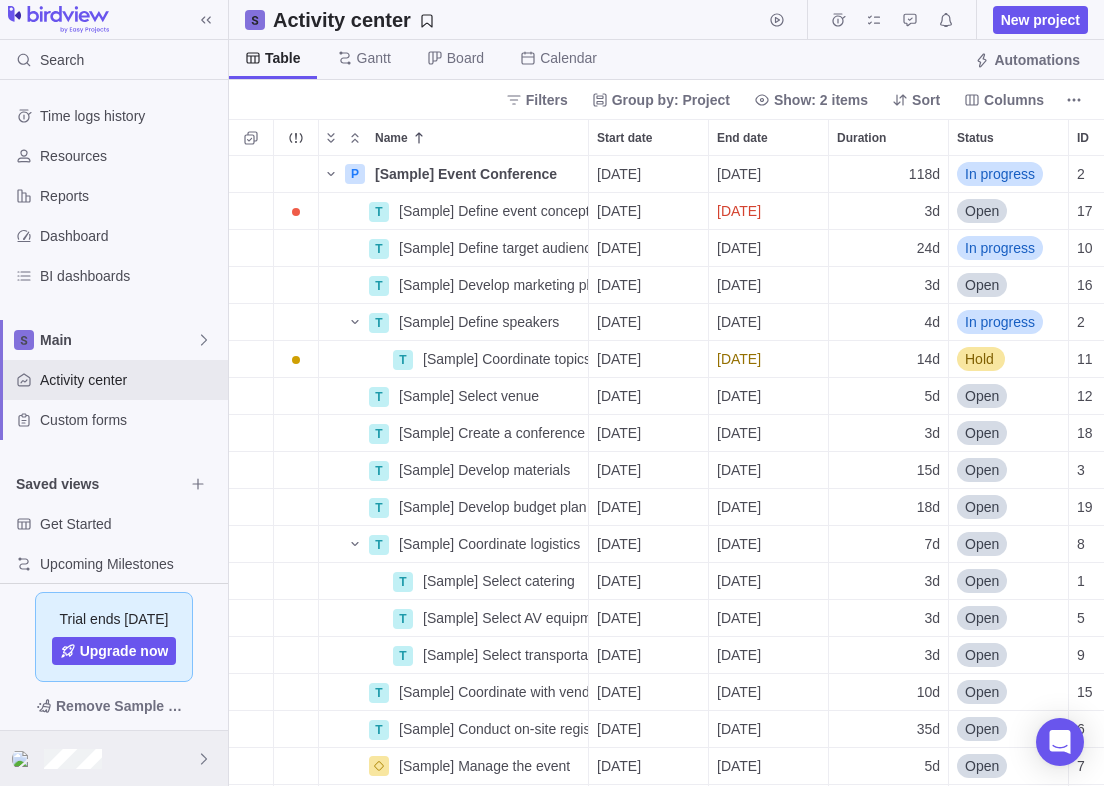 click at bounding box center (114, 758) 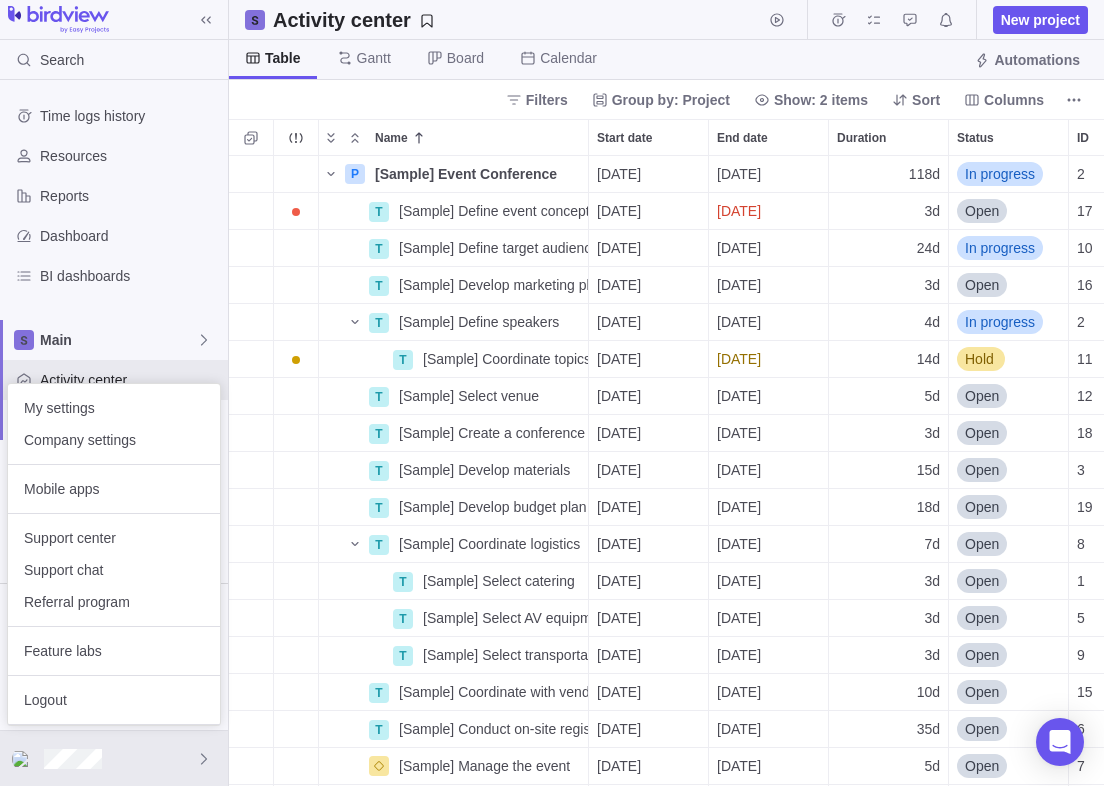 click on "Search Time logs history Resources Reports Dashboard BI dashboards Main Activity center Custom forms Saved views Get Started Upcoming Milestones Trial ends in 15 days Upgrade now Remove Sample Data Activity center New project Table Gantt Board Calendar Automations Filters Group by: Project Show: 2 items Sort Columns Name Start date End date Duration Status ID Dependency Assignees P [Sample] Event Conference Details 06/16/2025 11/26/2025 118d In progress 2 T [Sample] Define event concept Details 06/16/2025 06/18/2025 3d Open 17 T [Sample] Define target audience Details 06/19/2025 07/22/2025 24d In progress 10 17 T [Sample] Develop marketing plan Details 07/23/2025 07/25/2025 3d Open 16 10 T [Sample] Define speakers Details 07/23/2025 07/28/2025 4d In progress 2 10 T [Sample] Coordinate topics with speakers Details 07/28/2025 08/14/2025 14d Hold 11 T [Sample] Select venue Details 07/28/2025 08/01/2025 5d Open 12 T [Sample] Create a conference program Details 07/29/2025 07/31/2025 3d Open 18 2 T 15d" at bounding box center (552, 393) 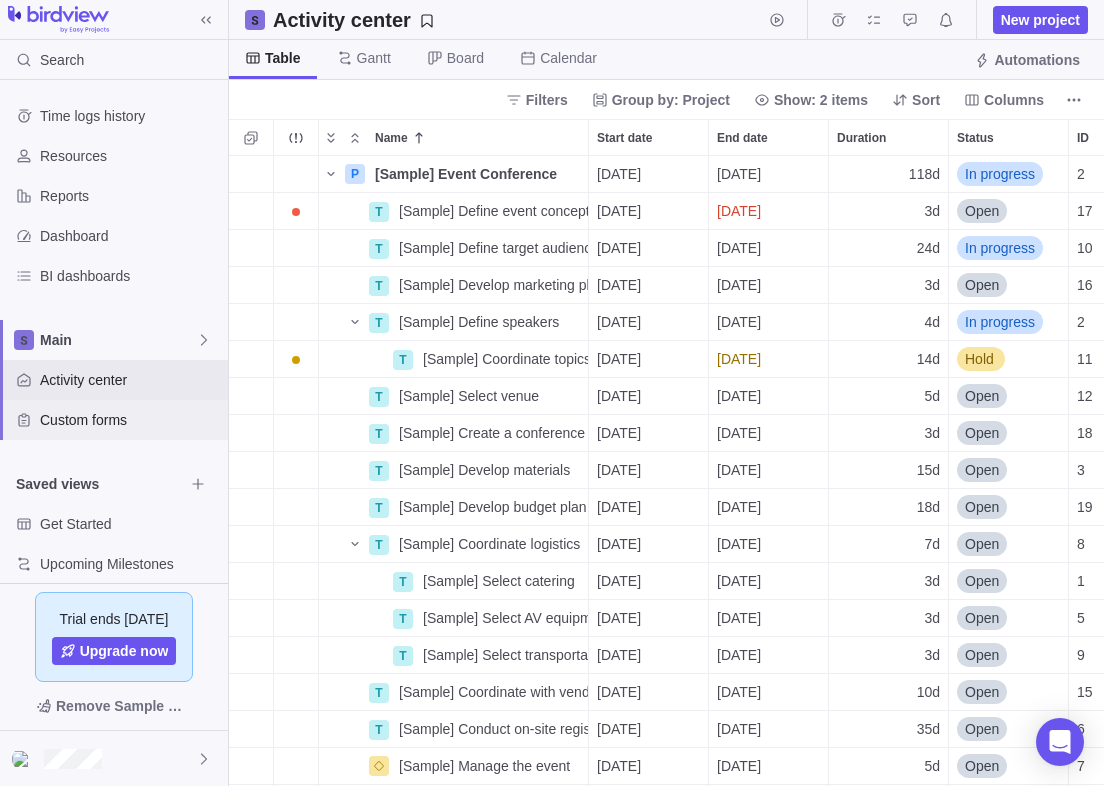 click on "Custom forms" at bounding box center (130, 420) 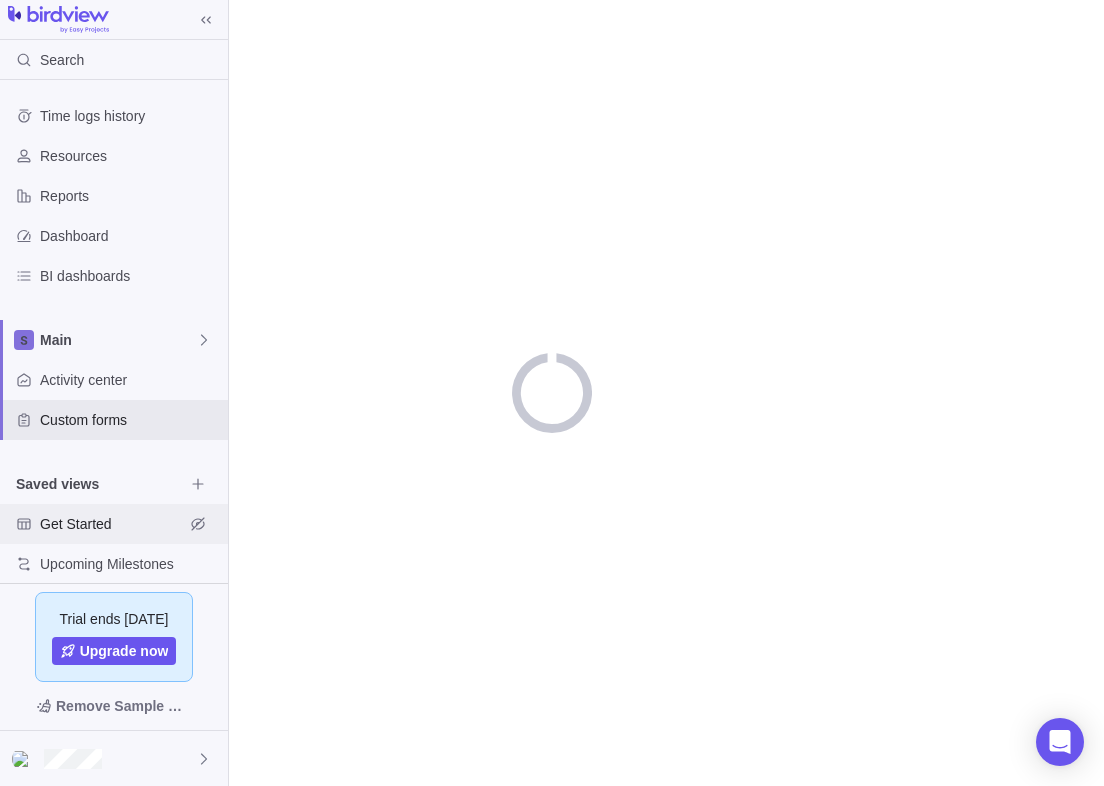 click on "Get Started" at bounding box center [112, 524] 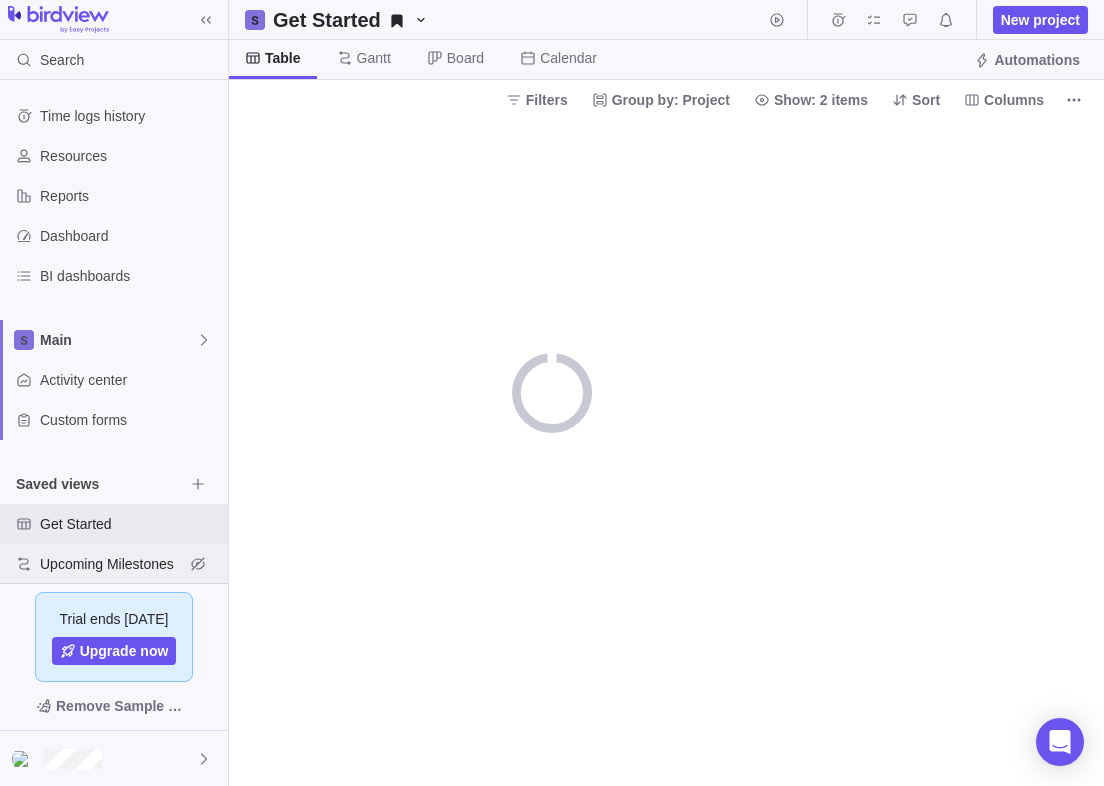 click on "Upcoming Milestones" at bounding box center (112, 564) 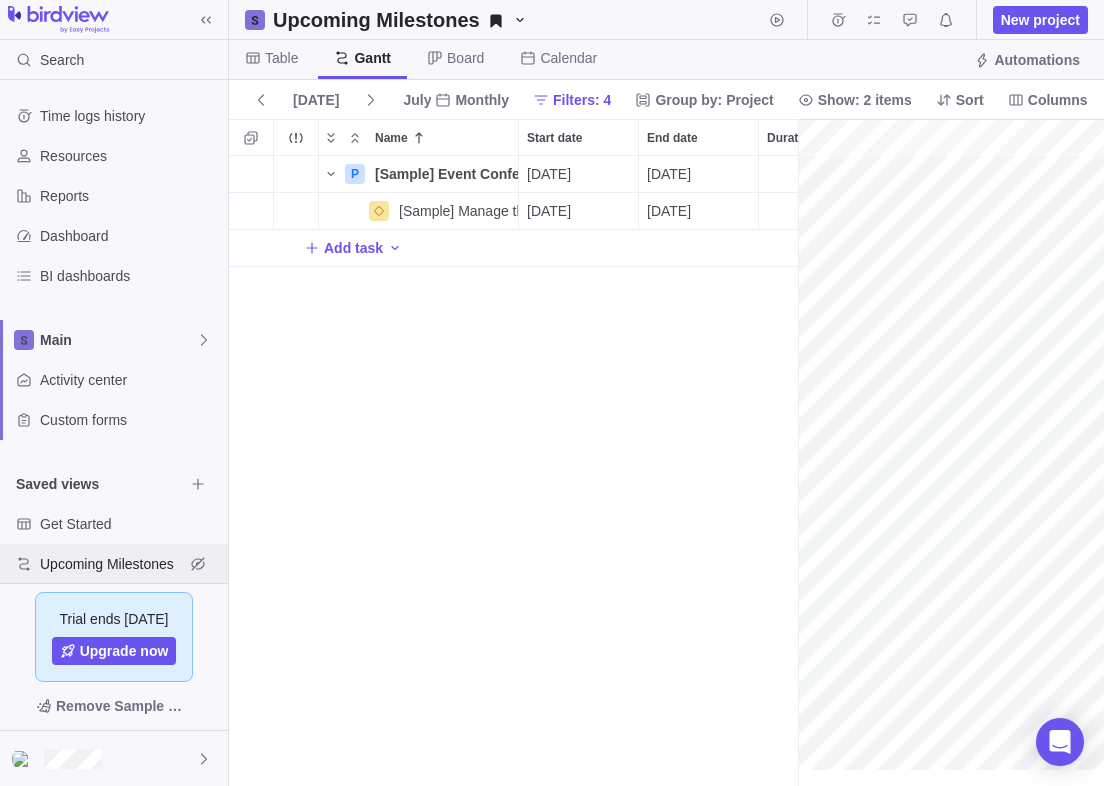 scroll, scrollTop: 18, scrollLeft: 18, axis: both 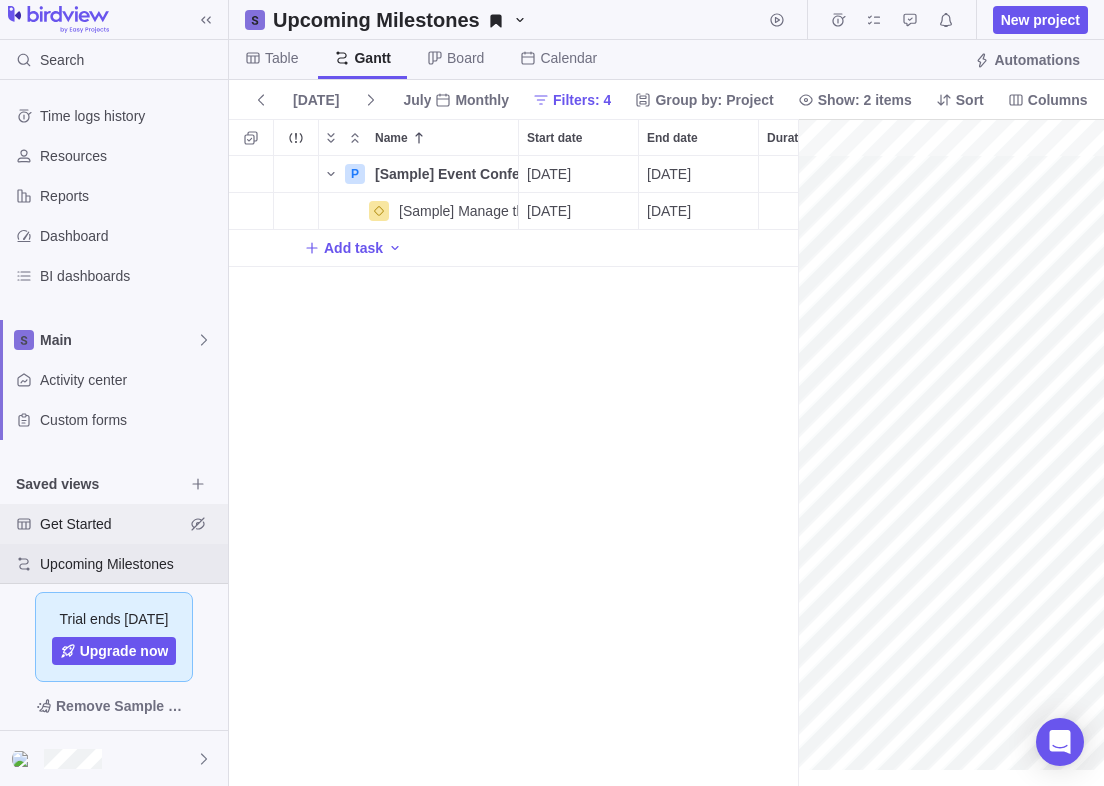 click at bounding box center [24, 524] 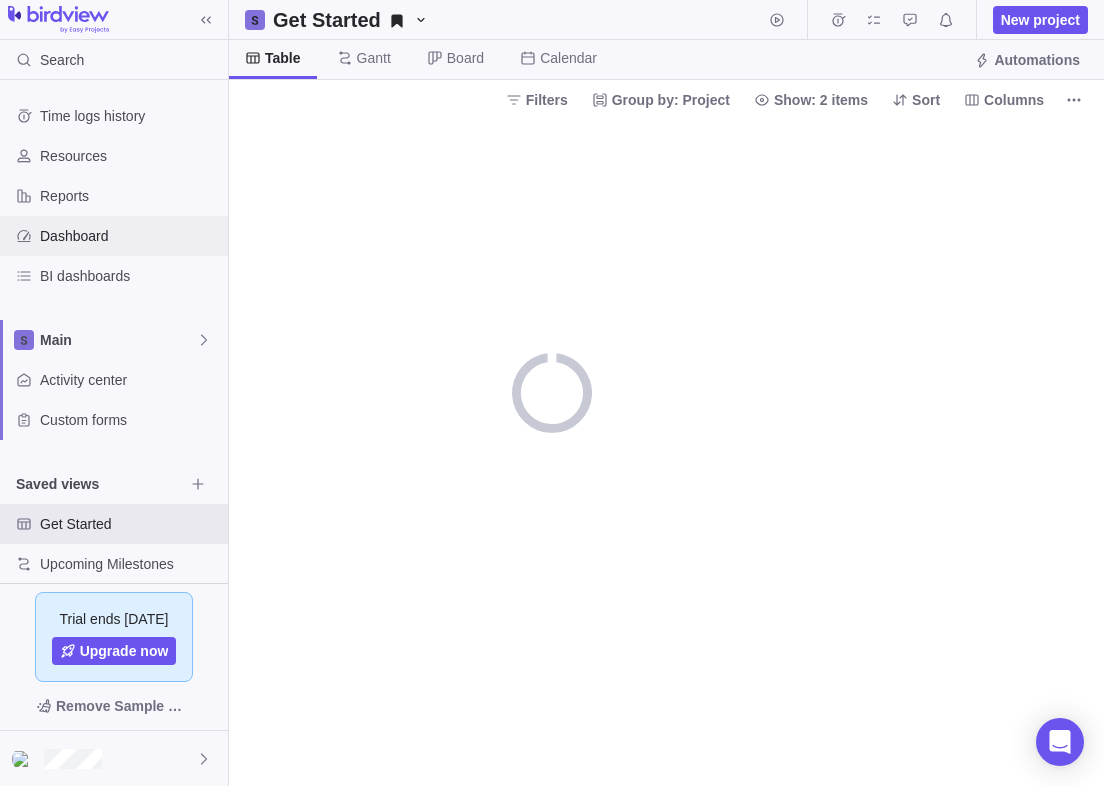 click on "Dashboard" at bounding box center [130, 236] 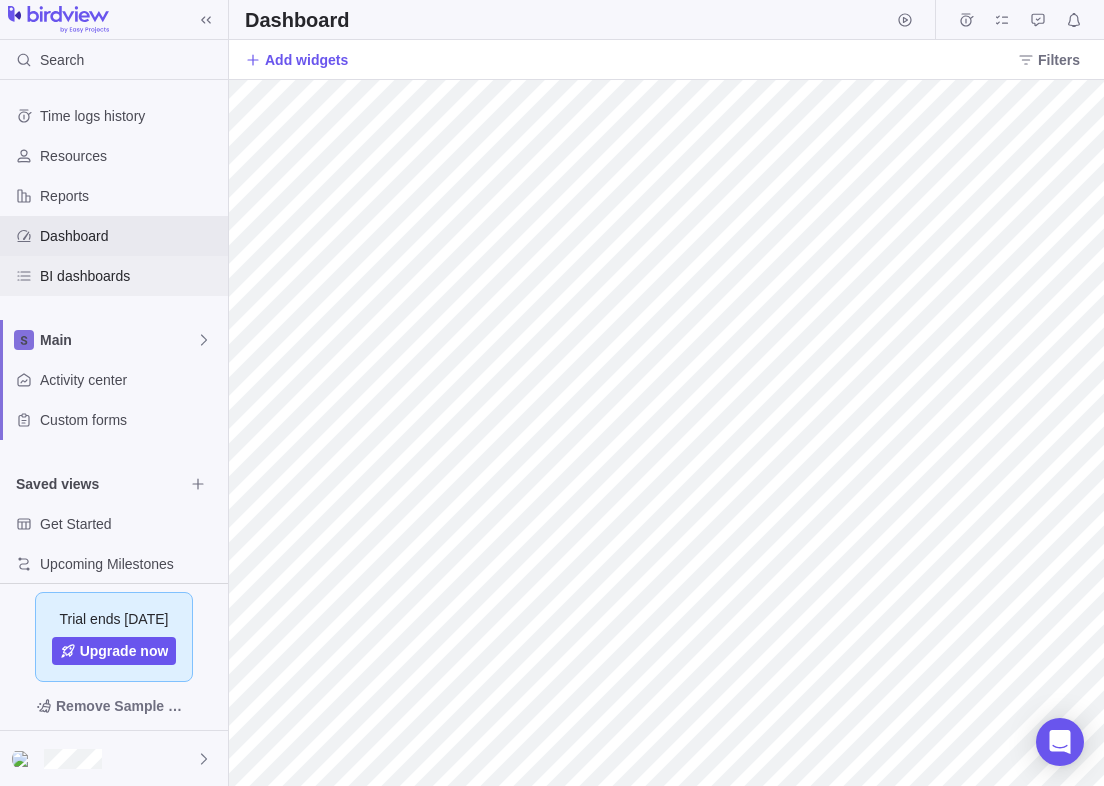 click on "BI dashboards" at bounding box center (130, 276) 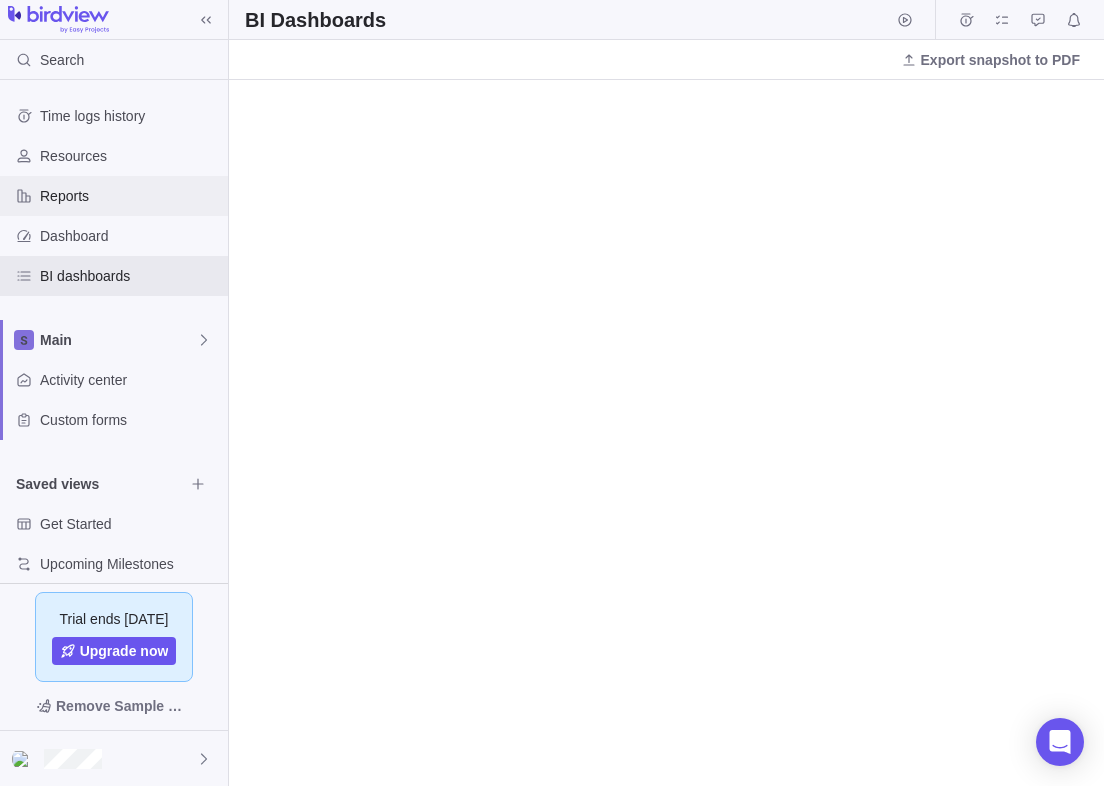 click on "Reports" at bounding box center [130, 196] 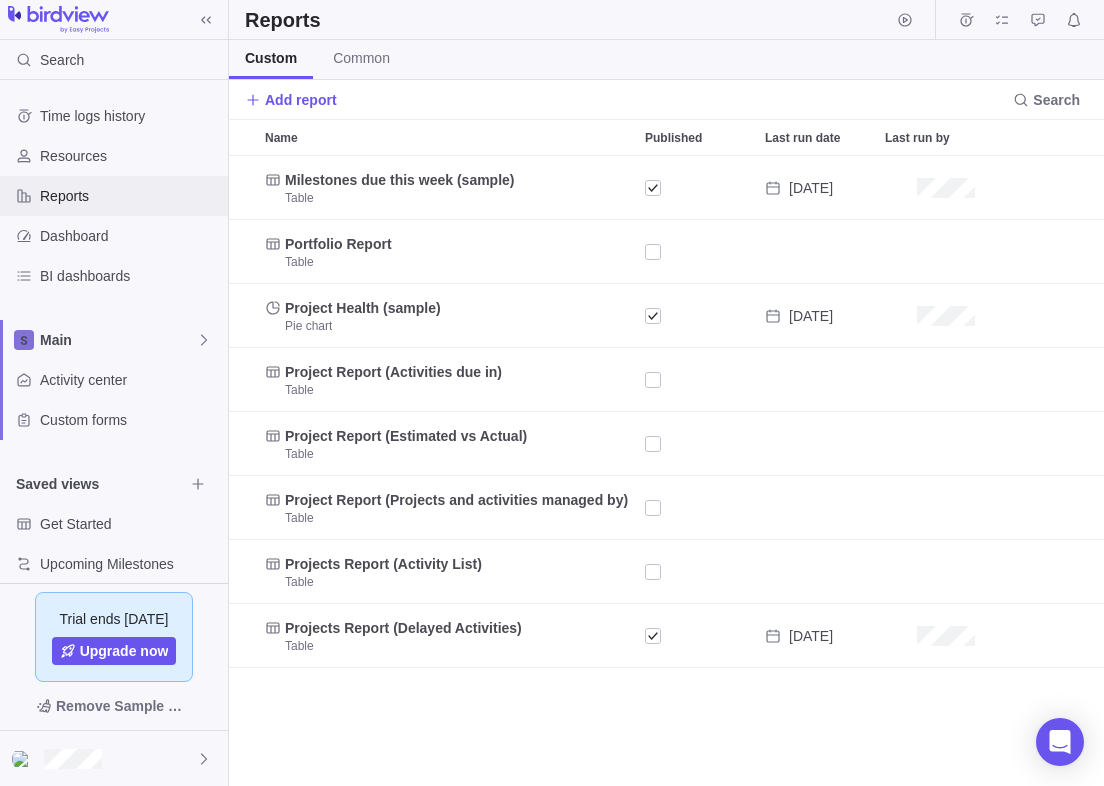scroll, scrollTop: 17, scrollLeft: 0, axis: vertical 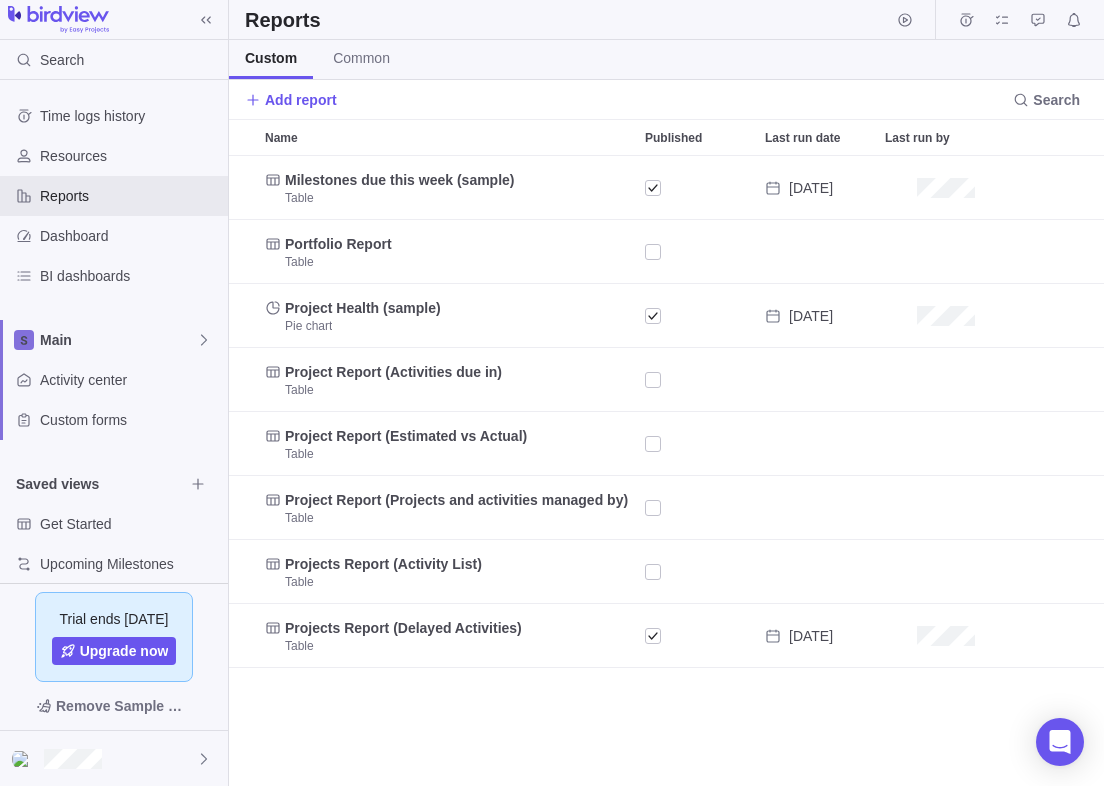 click at bounding box center [58, 20] 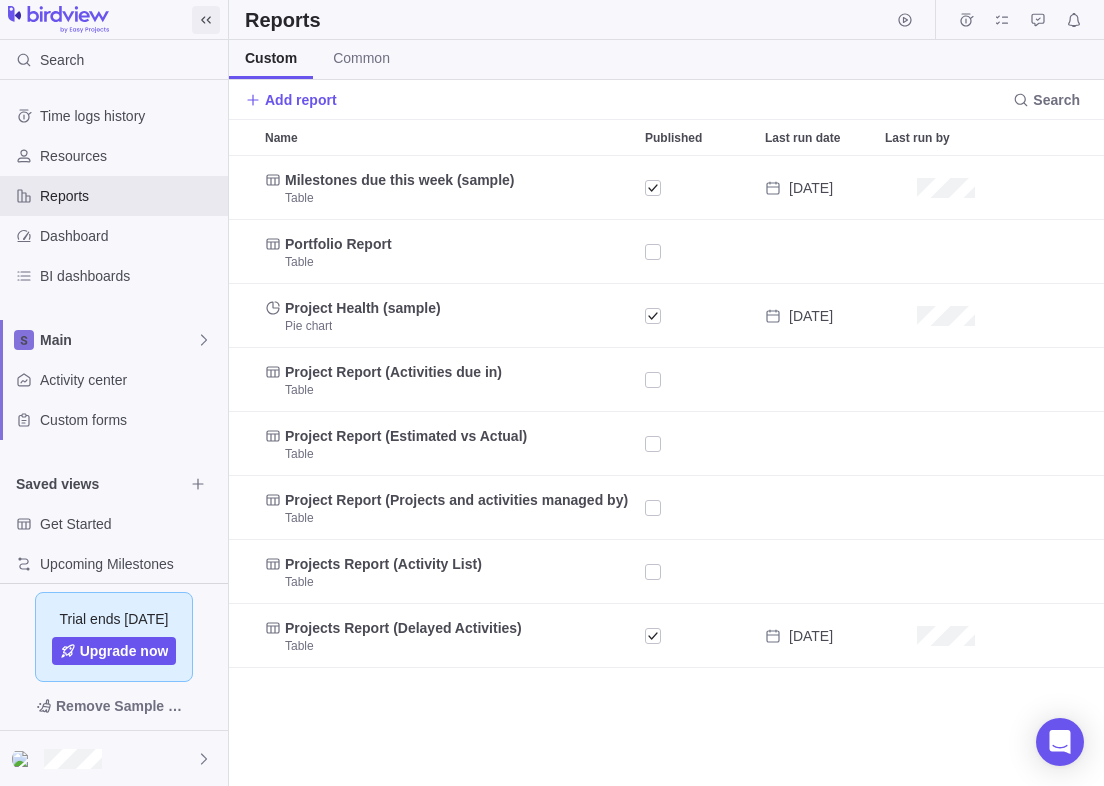 click 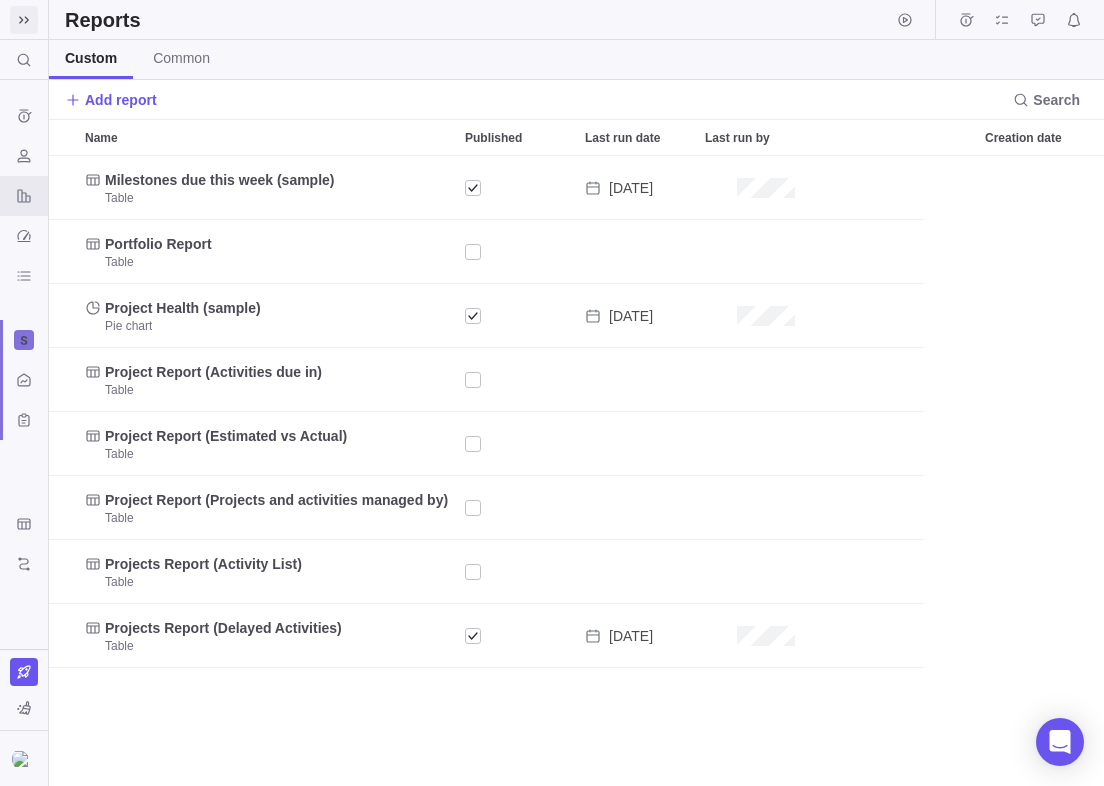 scroll, scrollTop: 18, scrollLeft: 18, axis: both 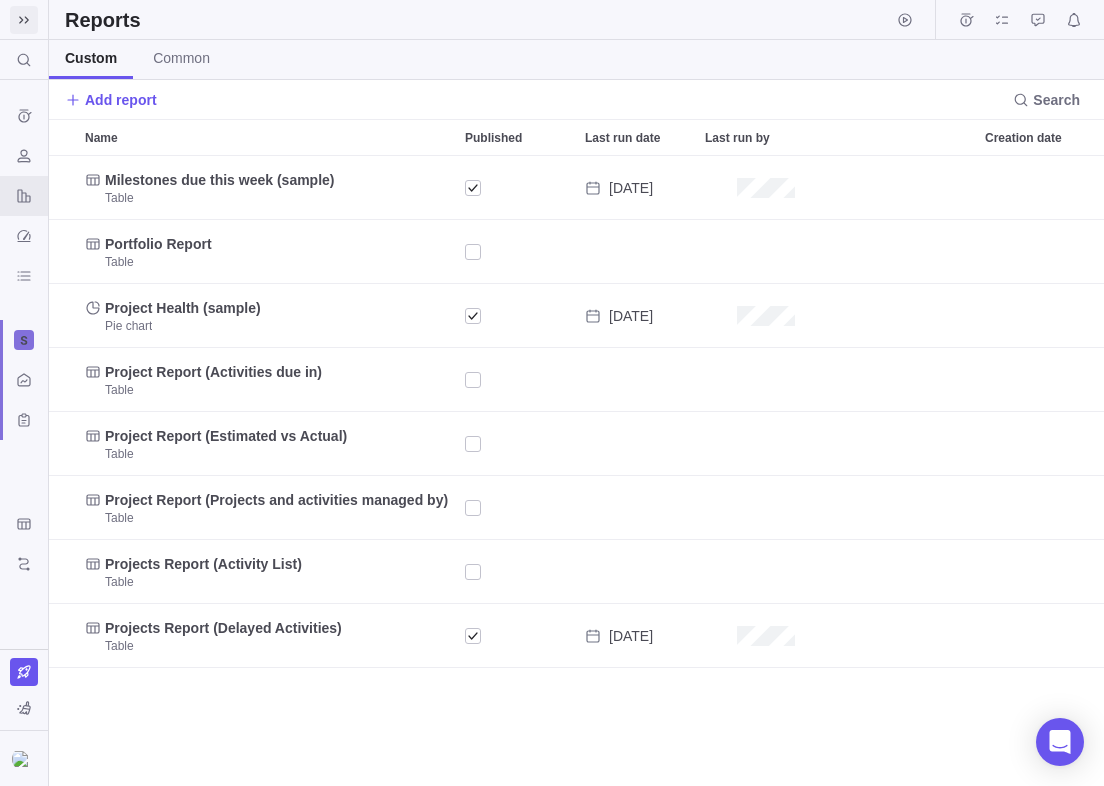 click 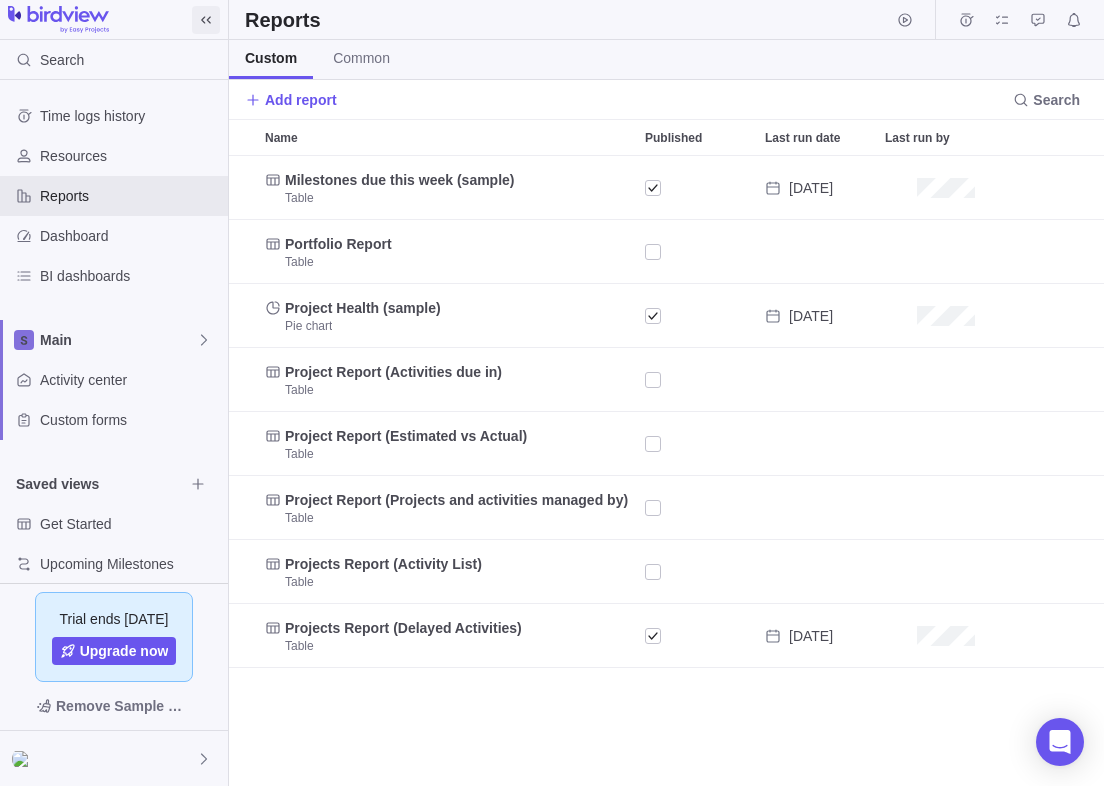scroll, scrollTop: 613, scrollLeft: 858, axis: both 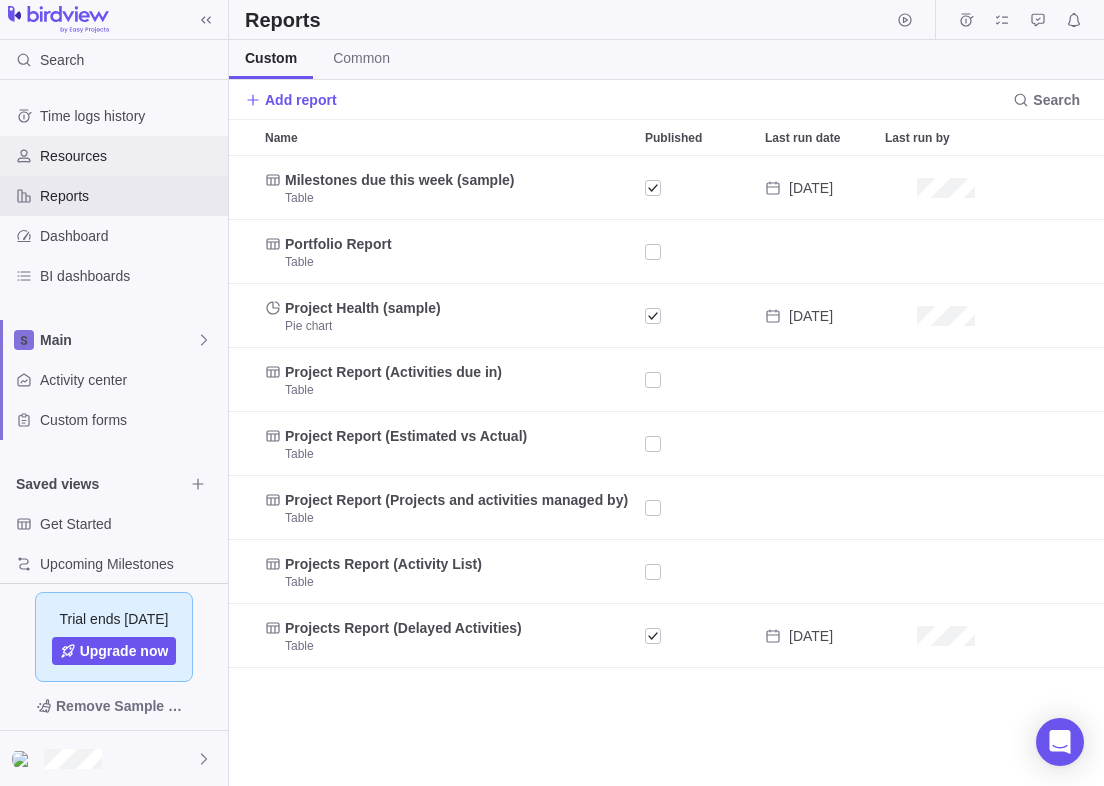 click on "Resources" at bounding box center (130, 156) 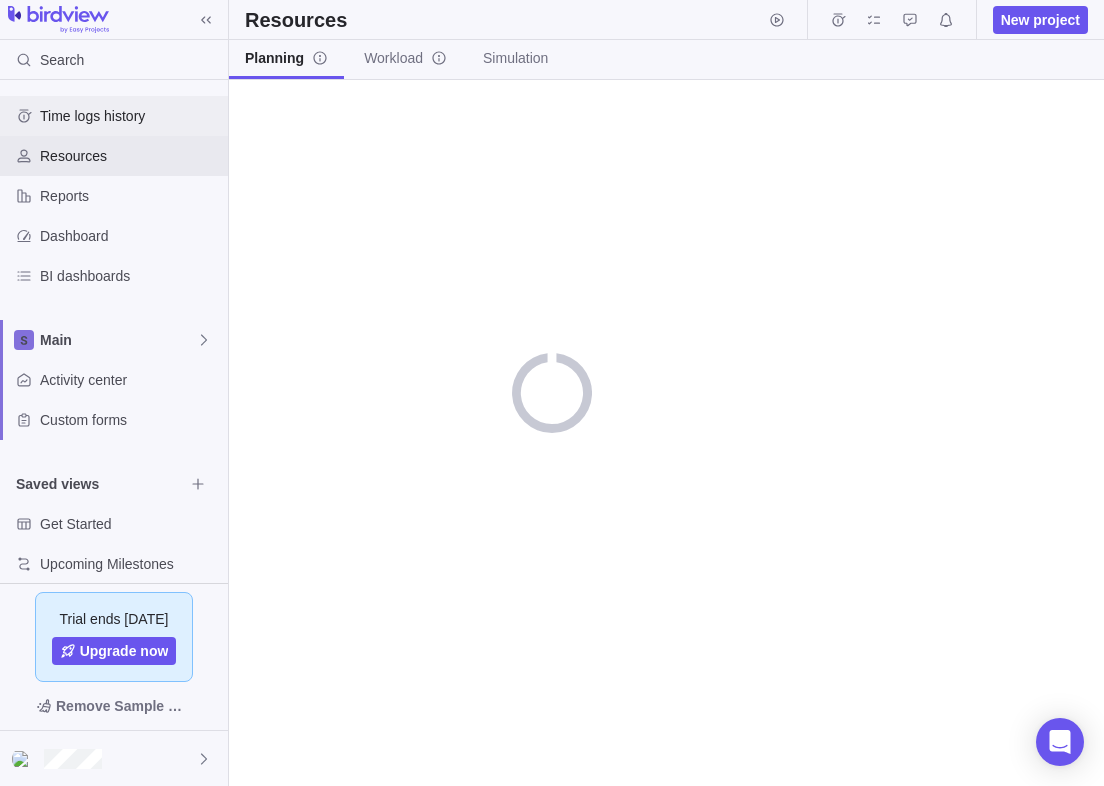 click on "Time logs history" at bounding box center (130, 116) 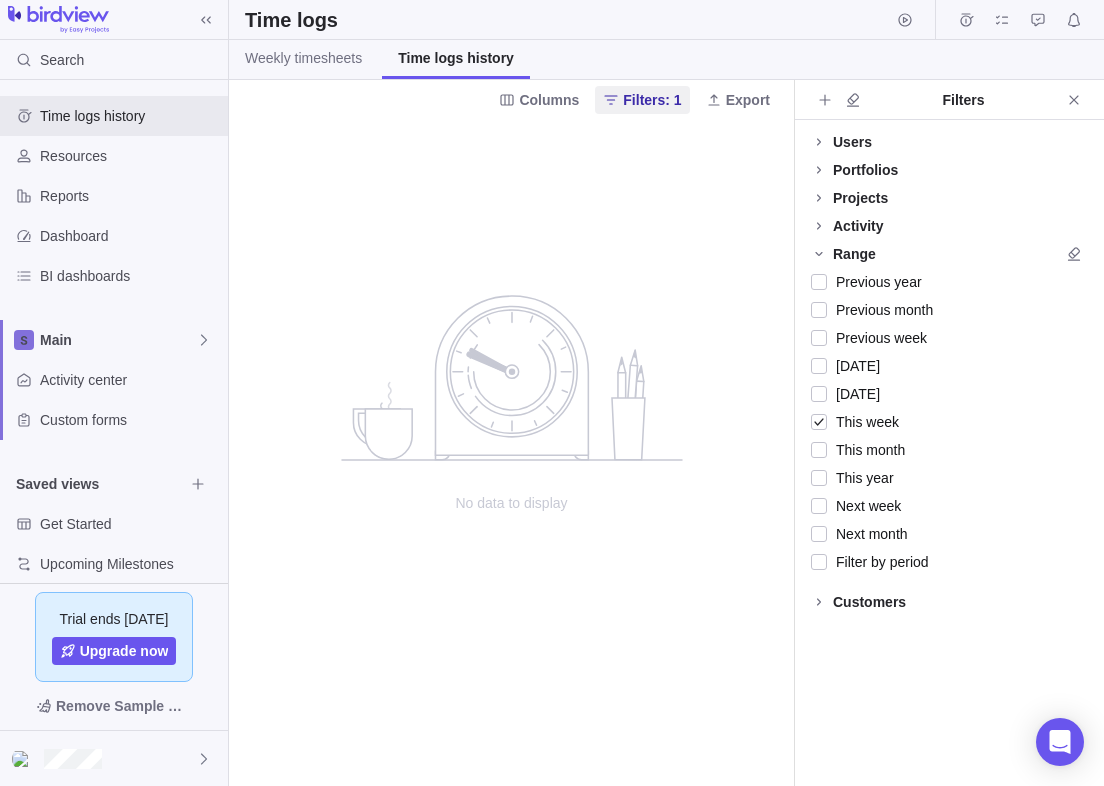 click on "Users" at bounding box center (852, 142) 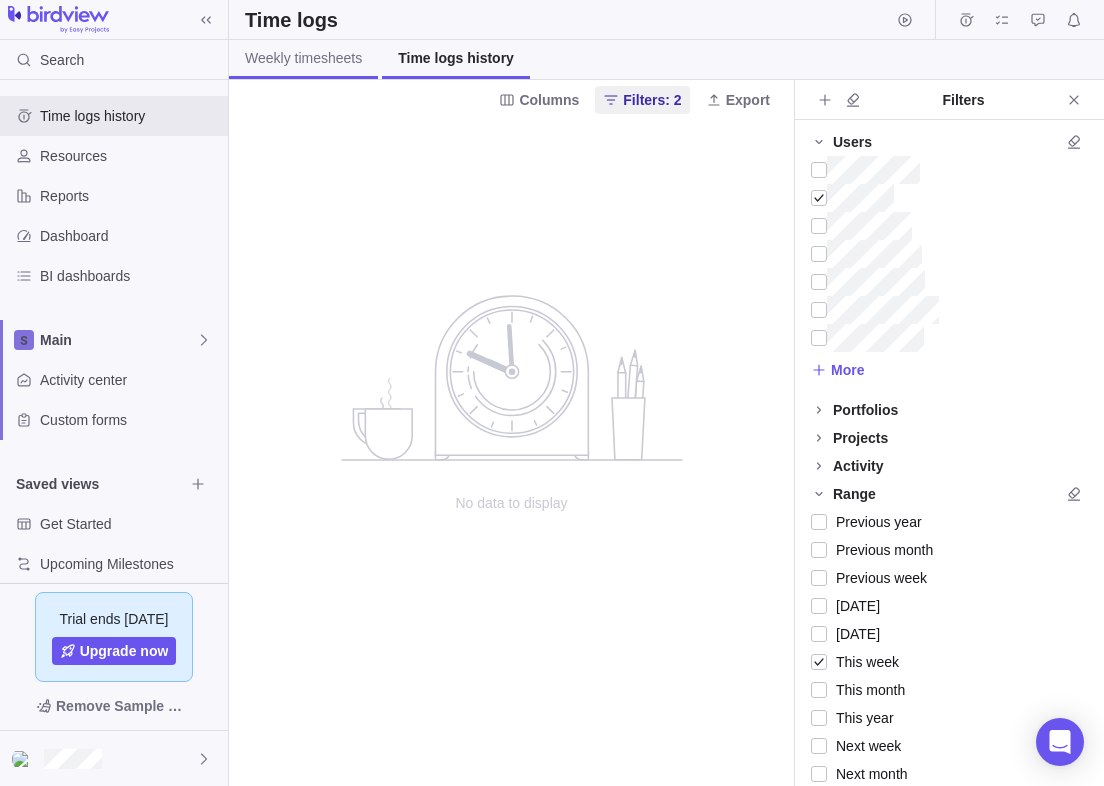 click on "Weekly timesheets" at bounding box center (303, 58) 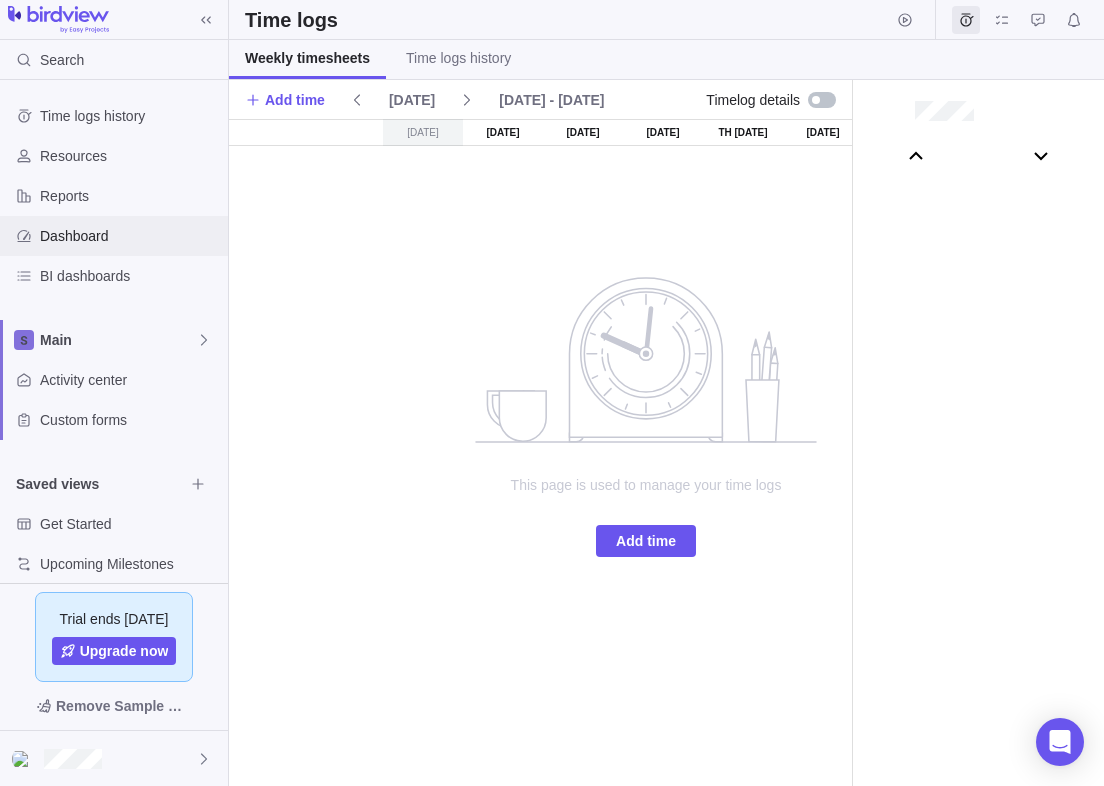 scroll, scrollTop: 79829, scrollLeft: 0, axis: vertical 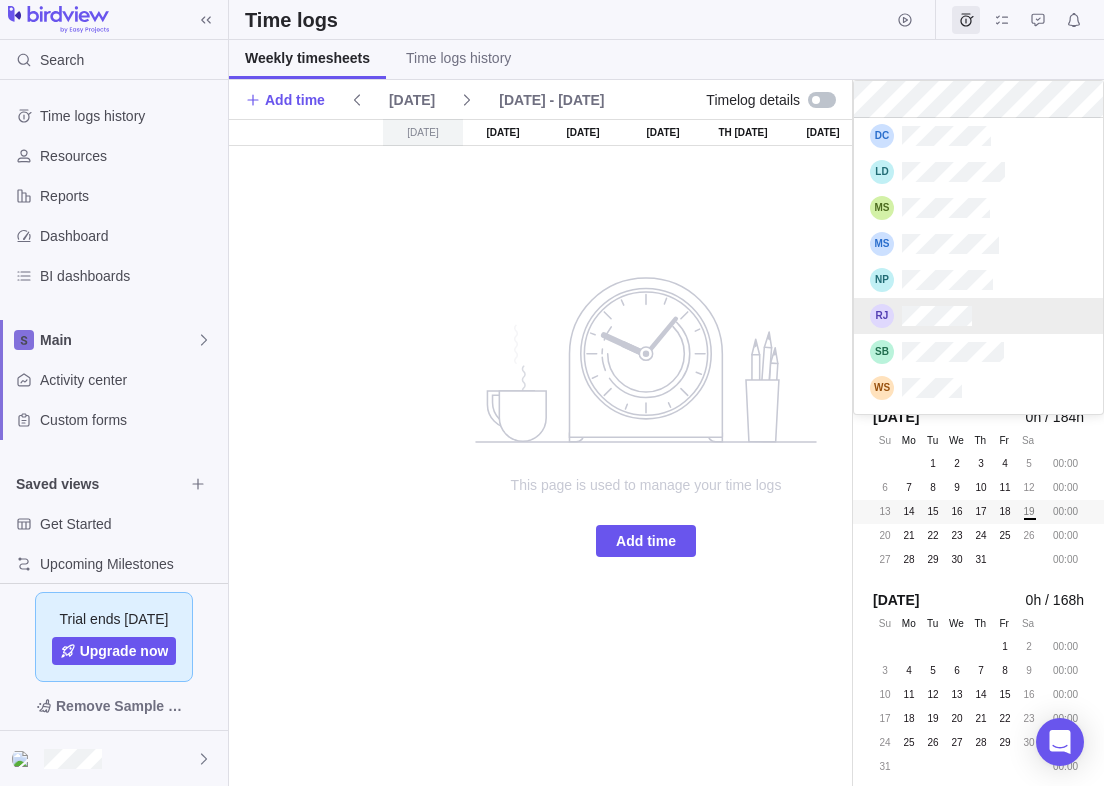 click at bounding box center [978, 316] 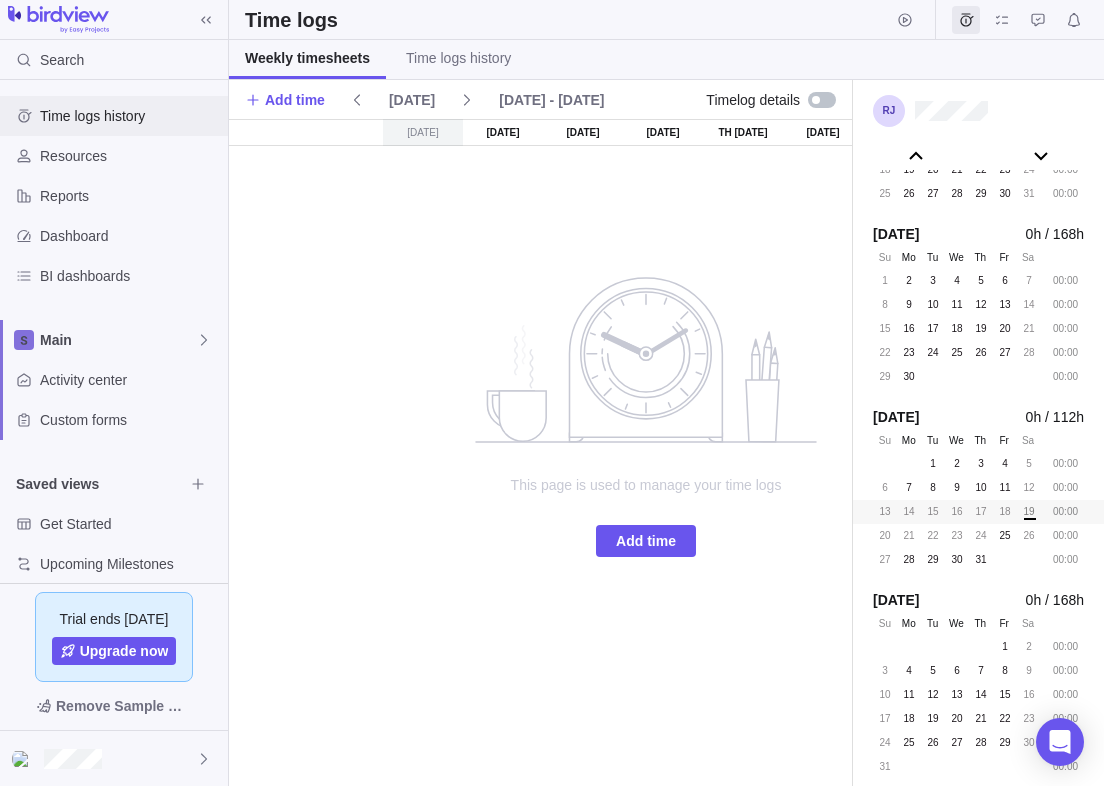 click on "Time logs history" at bounding box center [130, 116] 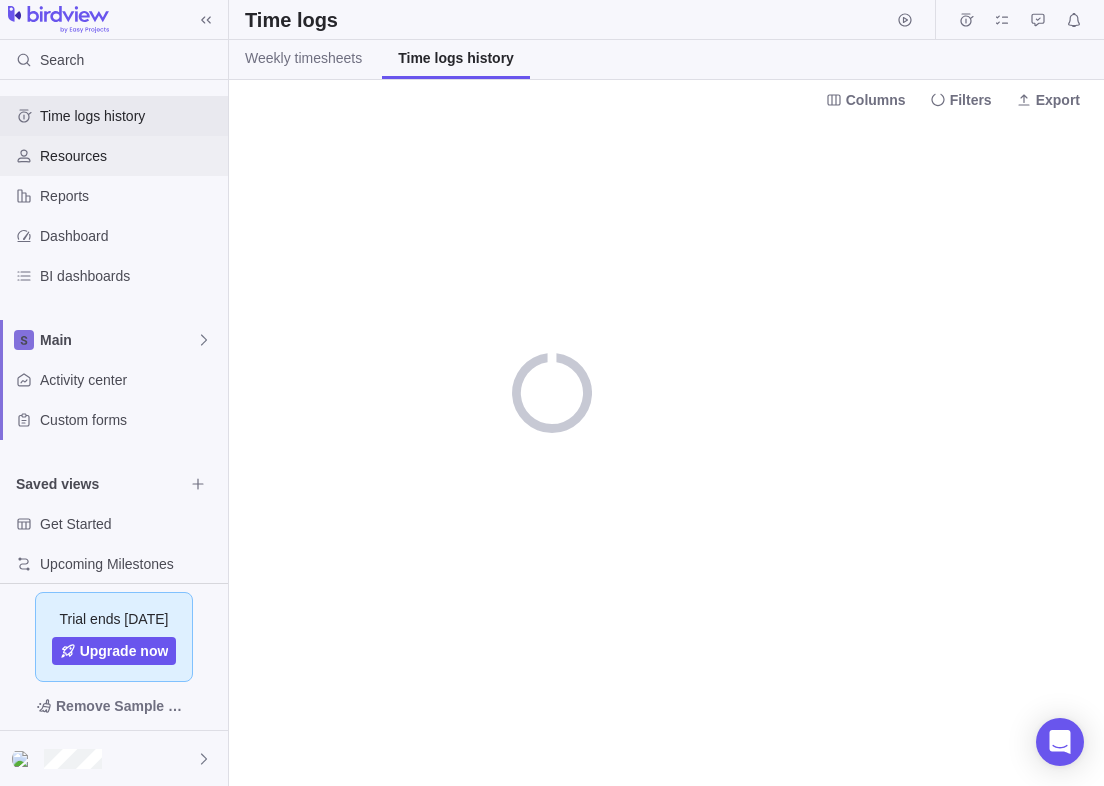 click on "Resources" at bounding box center (130, 156) 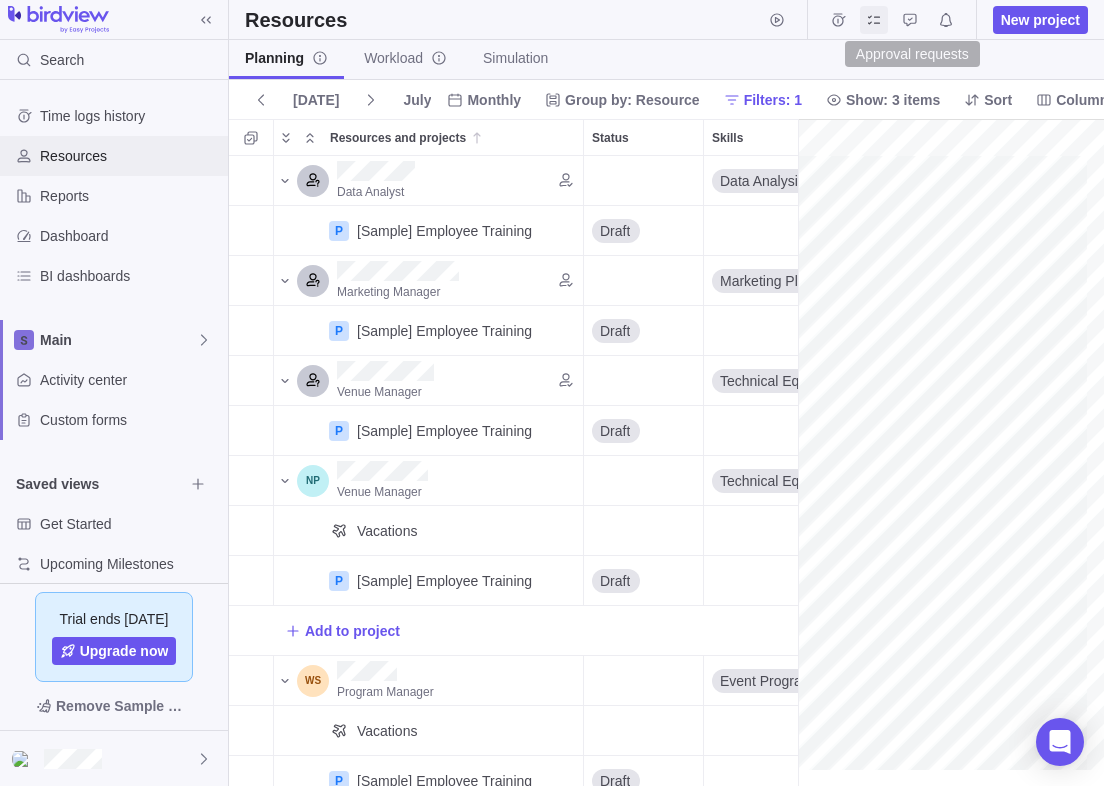 scroll, scrollTop: 18, scrollLeft: 18, axis: both 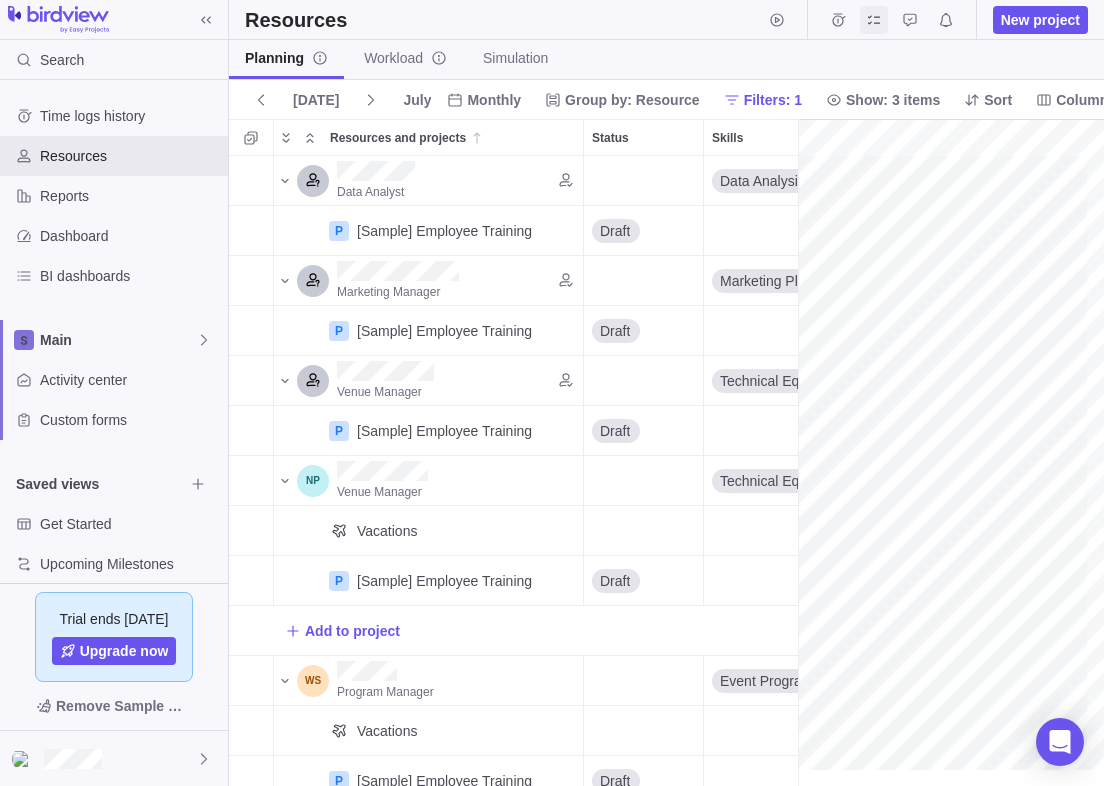 click 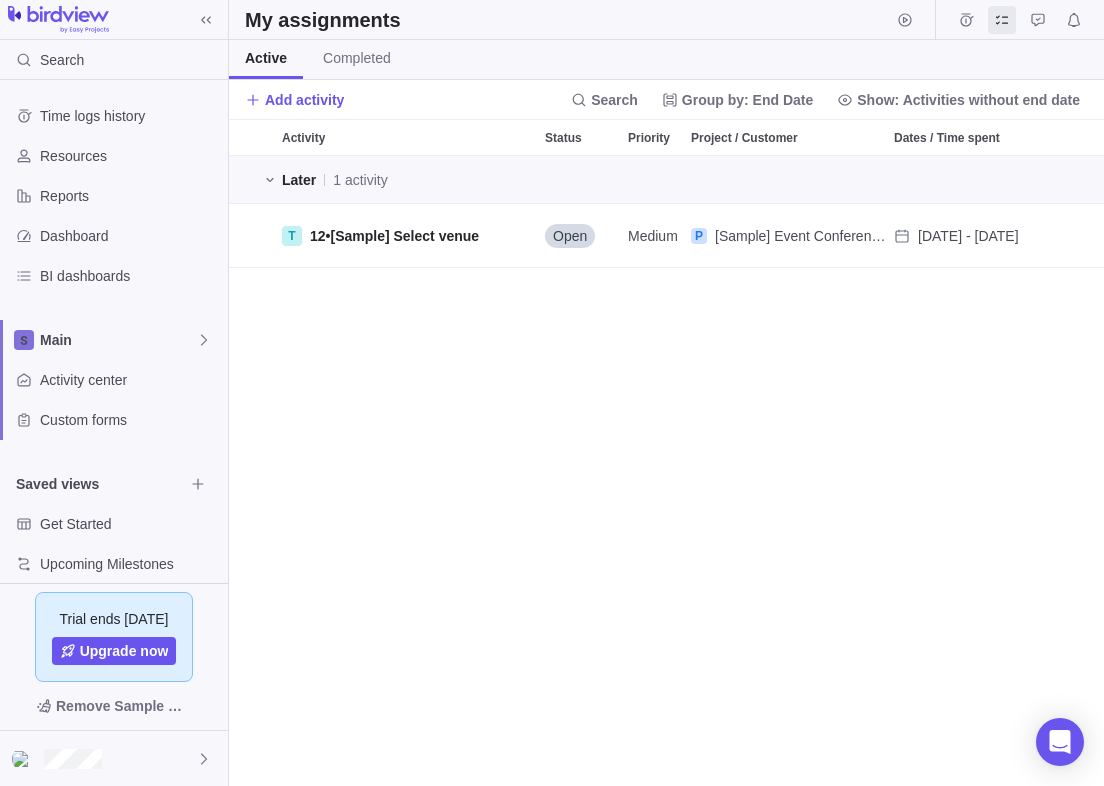 scroll, scrollTop: 18, scrollLeft: 18, axis: both 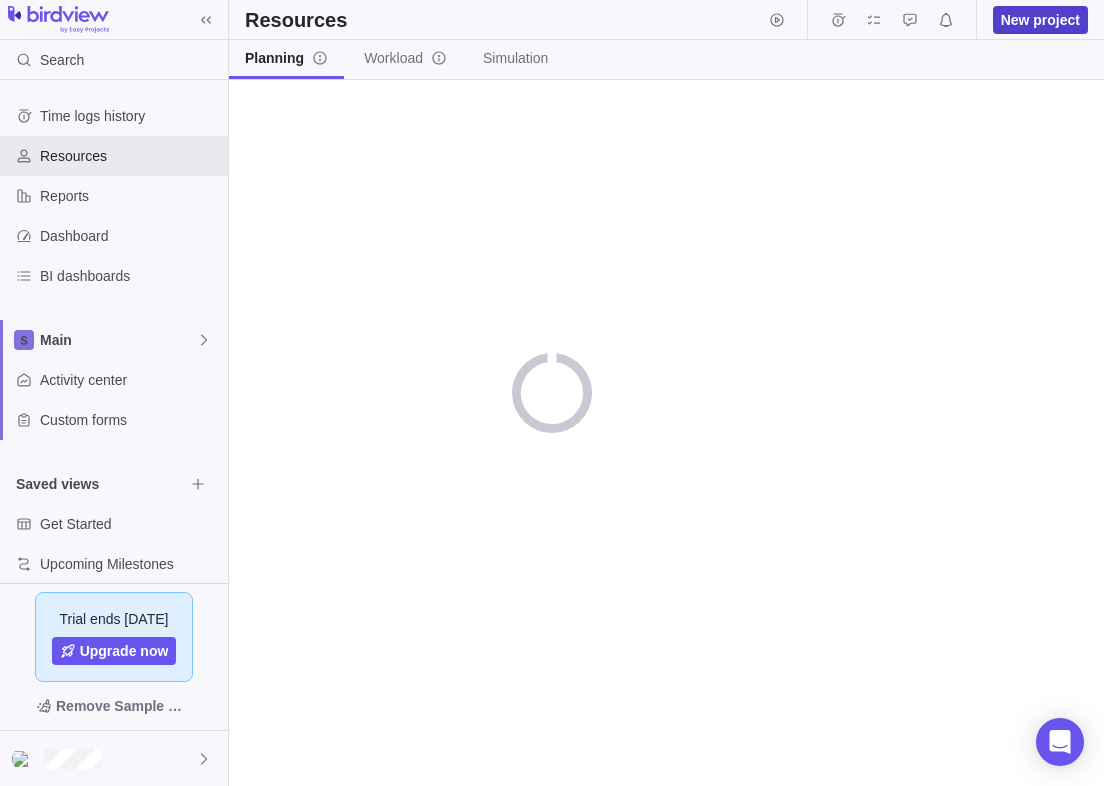click on "New project" at bounding box center (1040, 20) 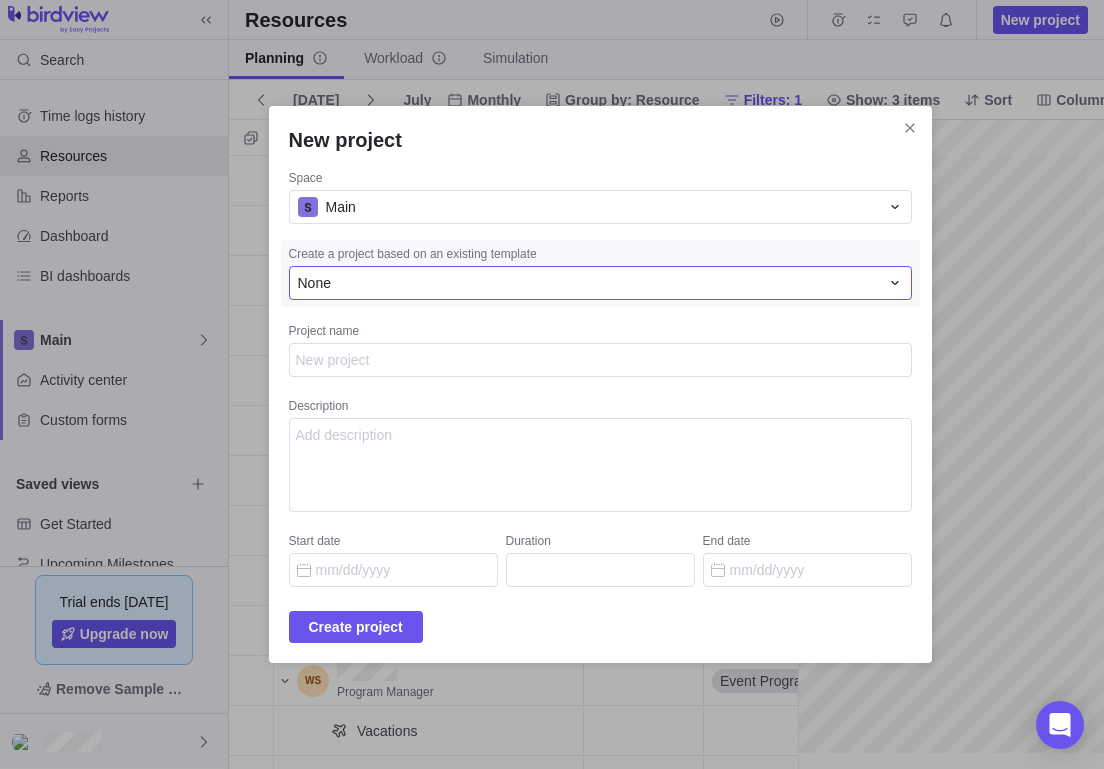 scroll, scrollTop: 18, scrollLeft: 18, axis: both 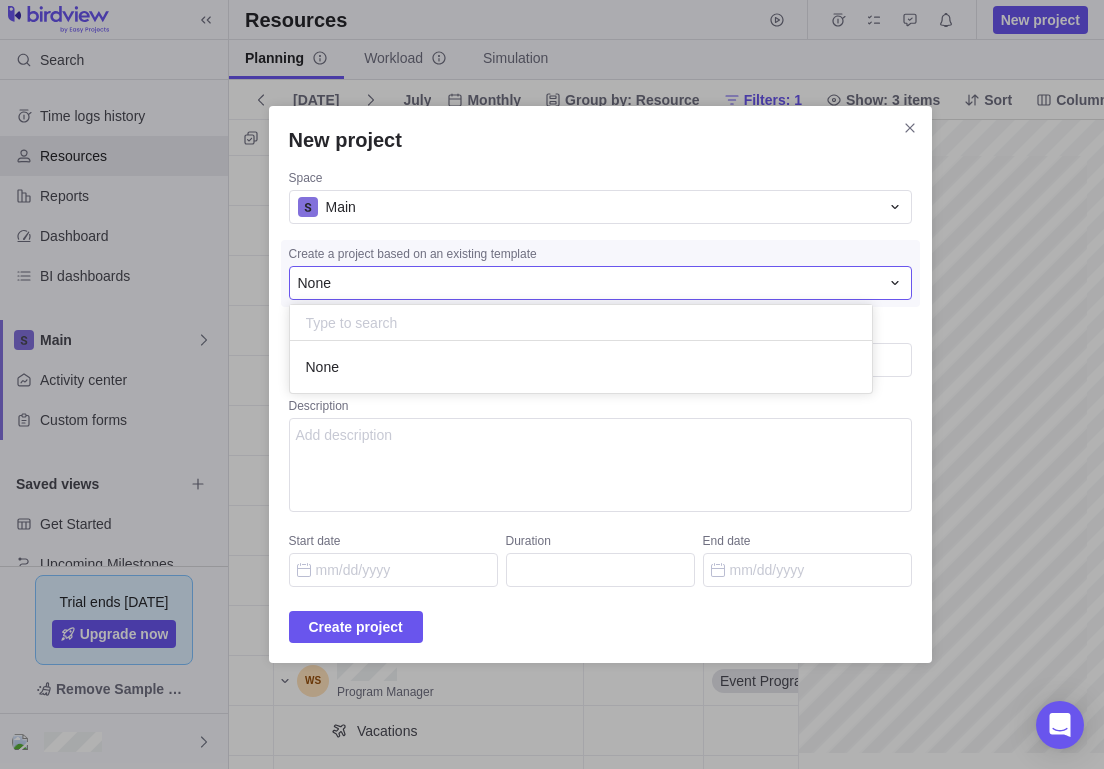 click on "None" at bounding box center (588, 283) 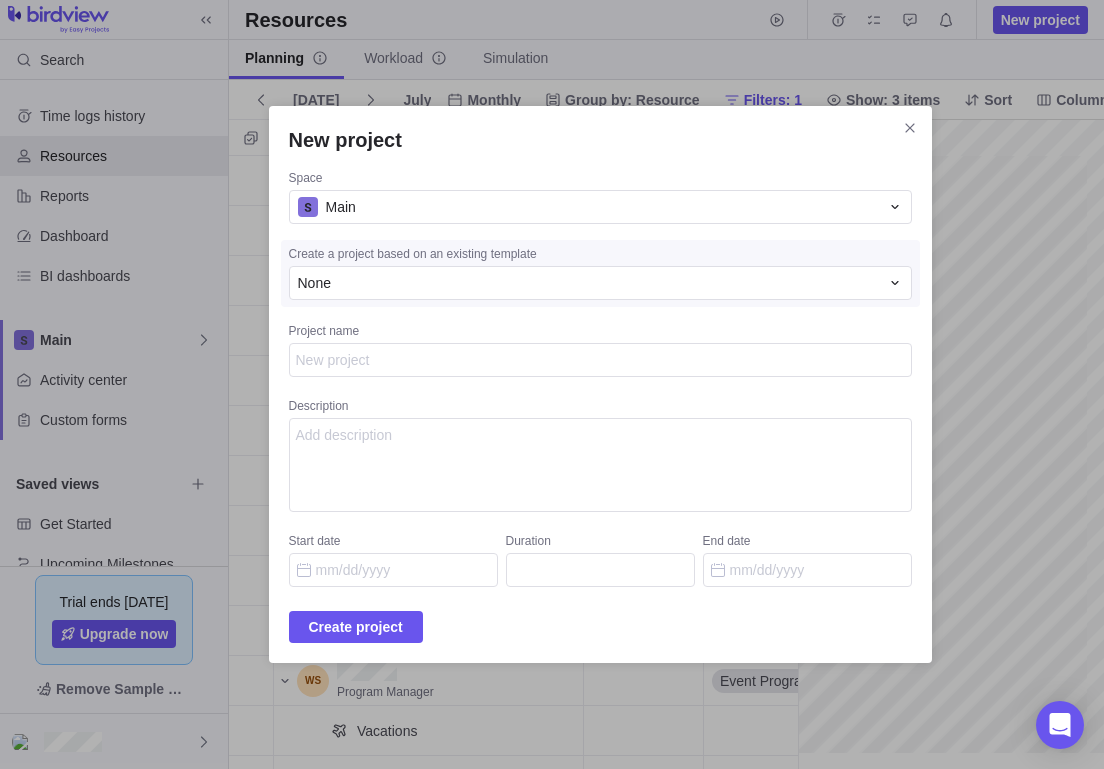 click on "New project" at bounding box center [600, 148] 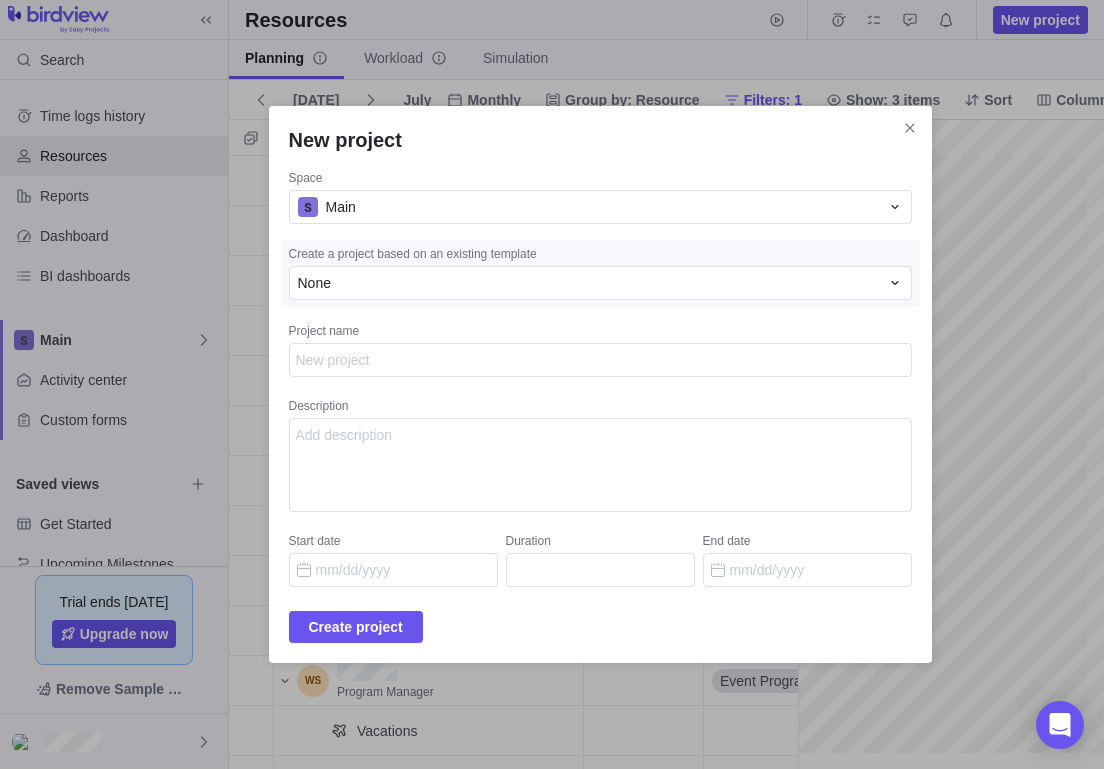 click on "Space" at bounding box center [600, 180] 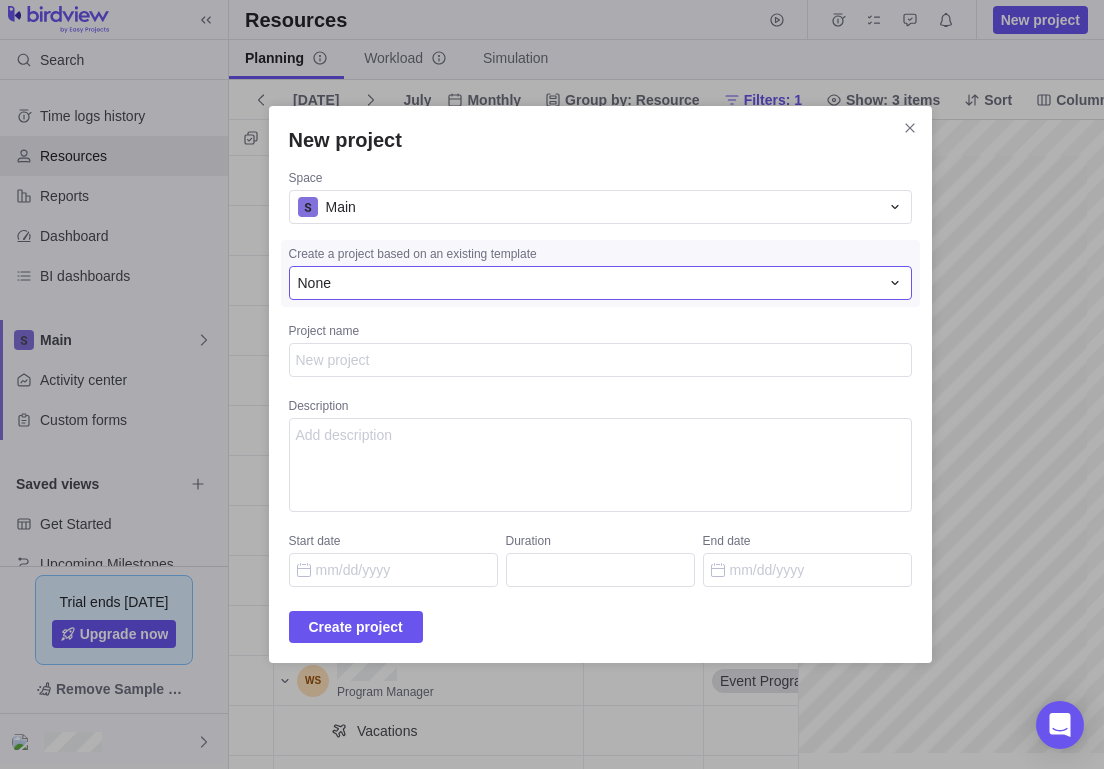 click on "None" at bounding box center [588, 283] 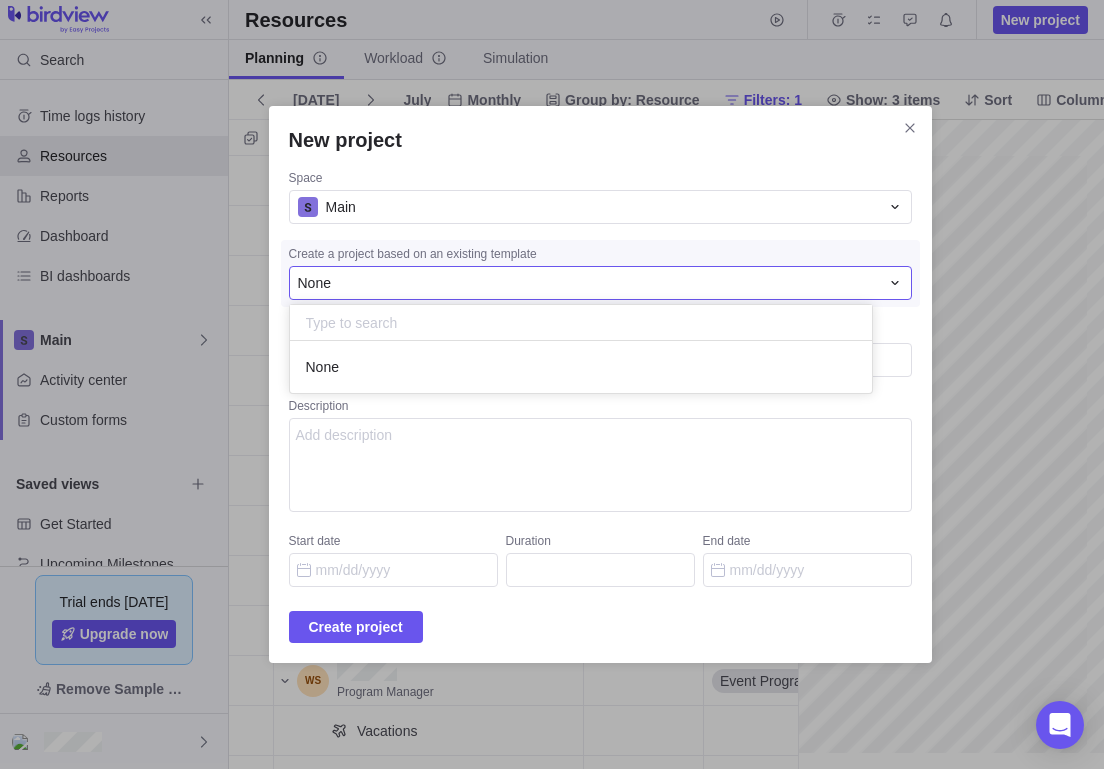 scroll, scrollTop: 18, scrollLeft: 18, axis: both 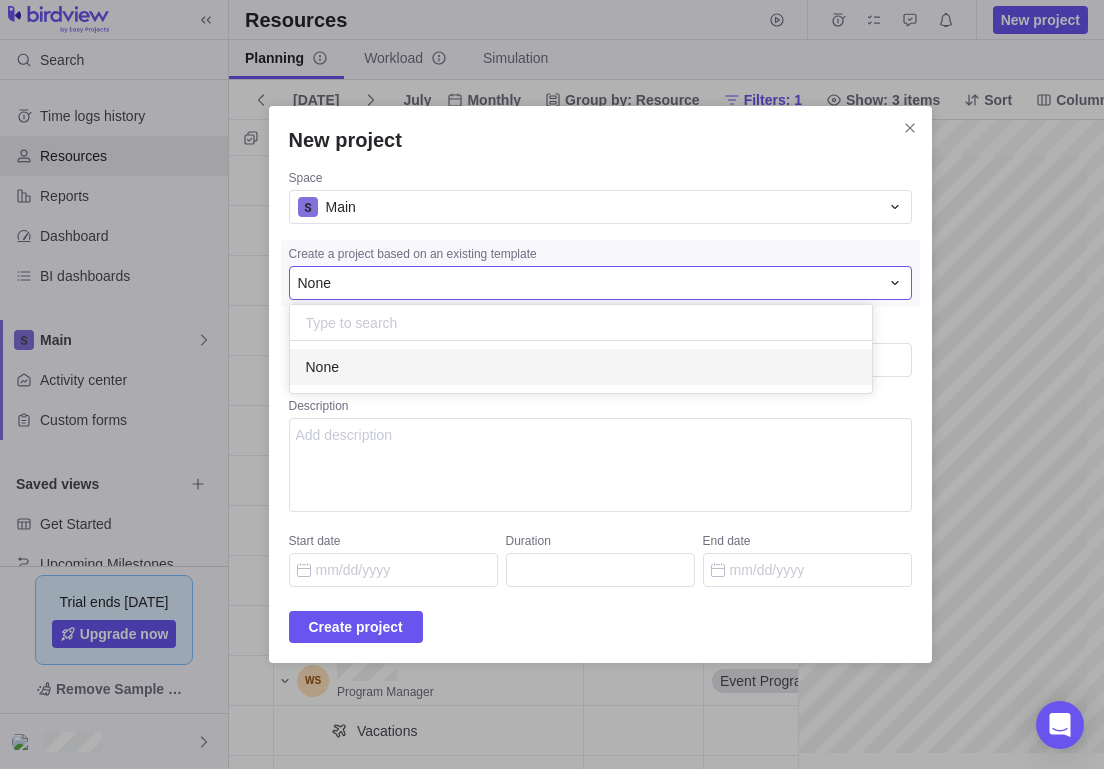 click at bounding box center [581, 323] 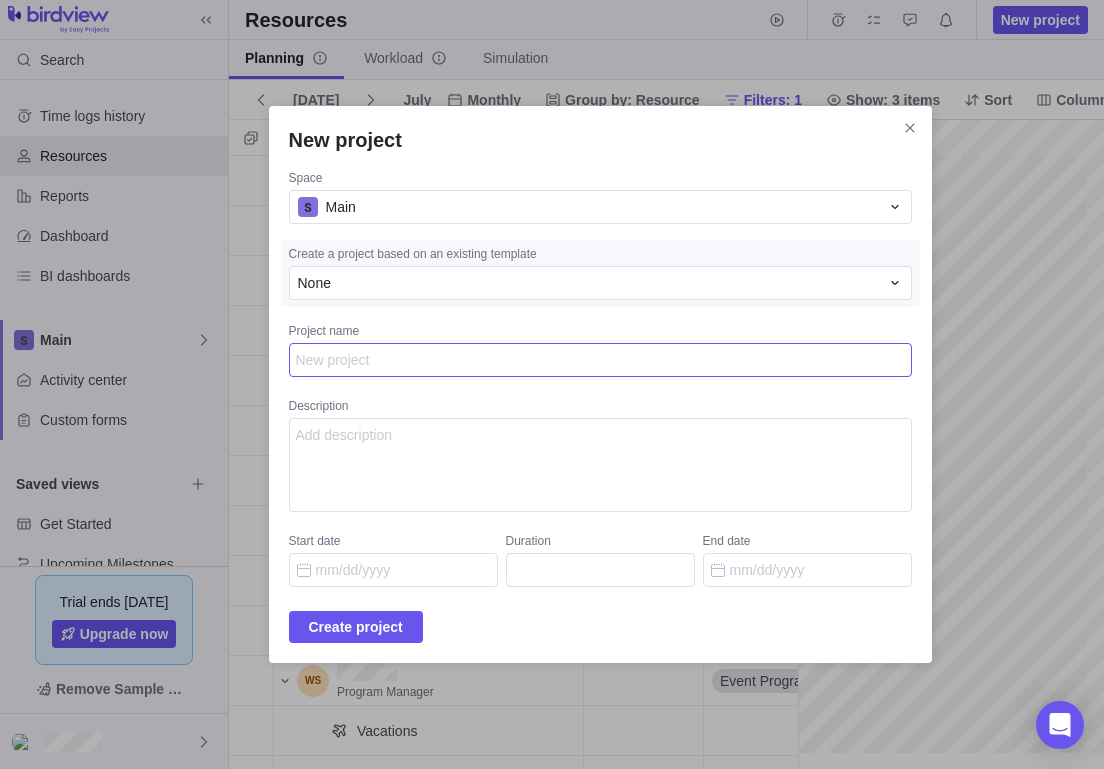 click on "Project name" at bounding box center (600, 360) 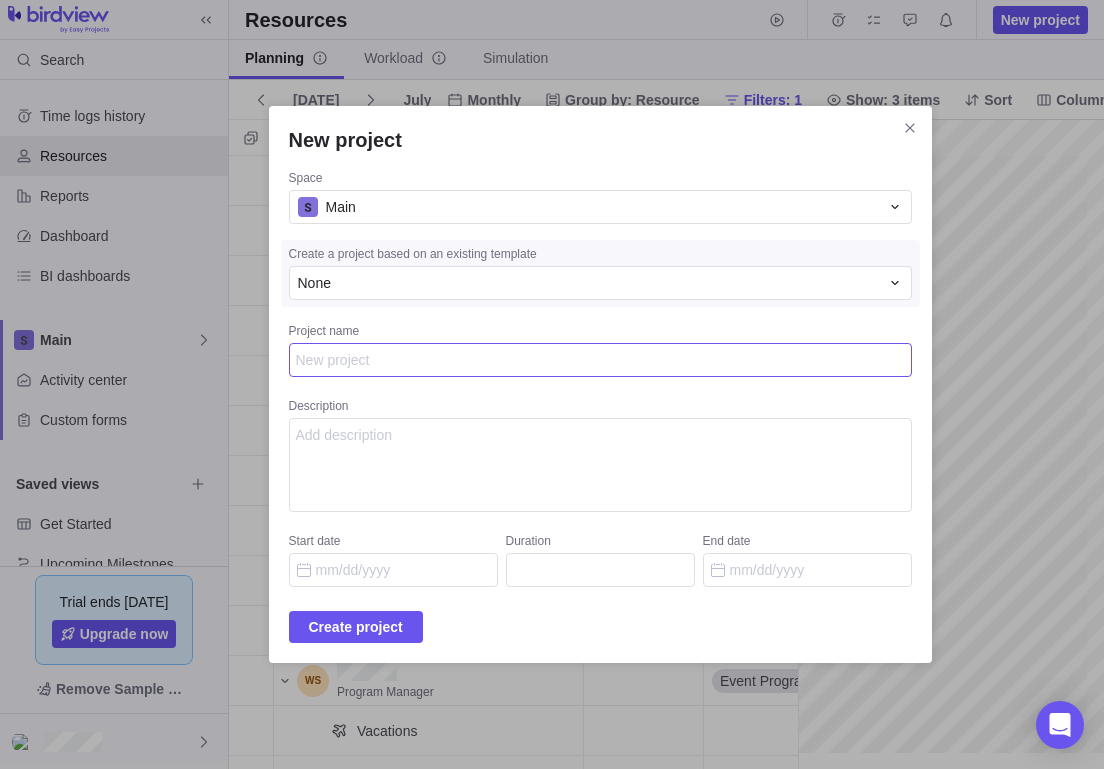 paste on ""><img src=x onerror=alert(1)>" 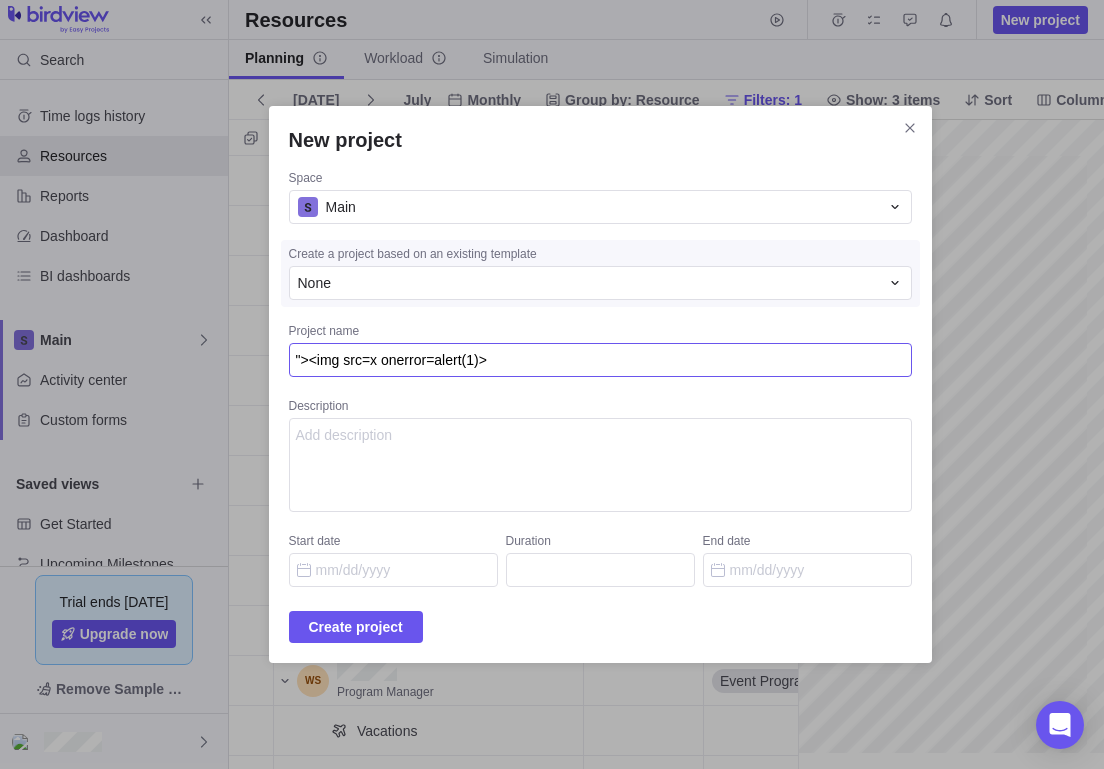 type on "x" 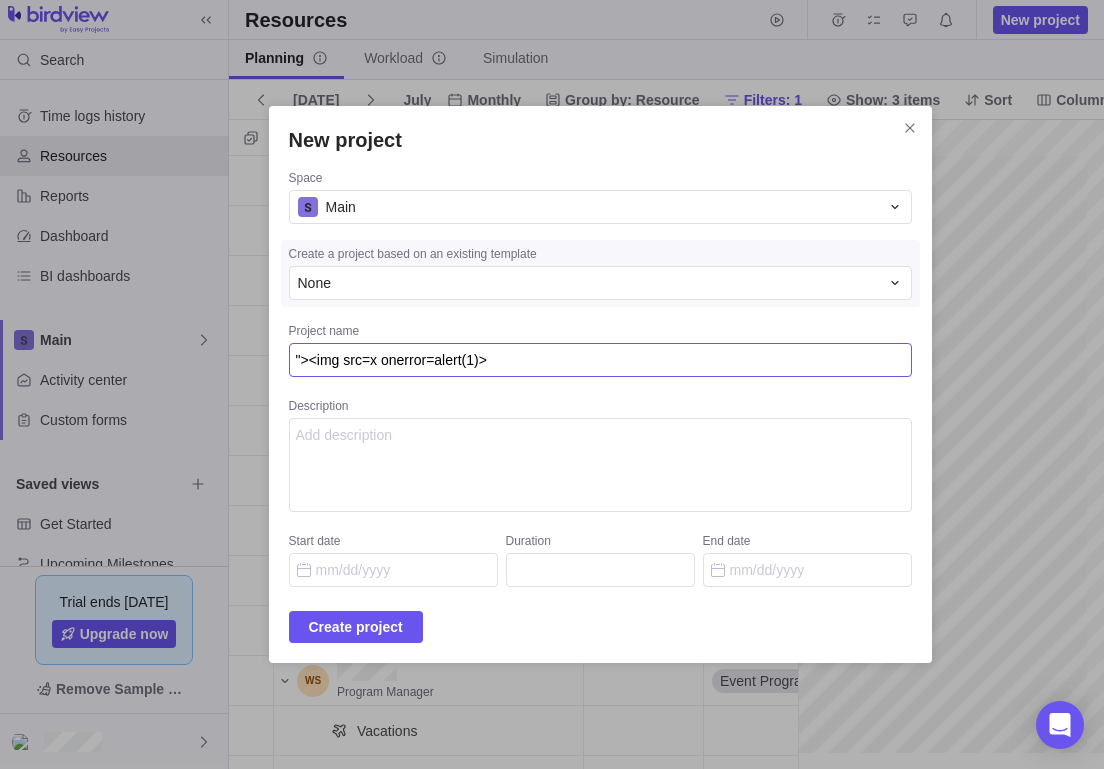 type on ""><img src=x onerror=alert(1)>" 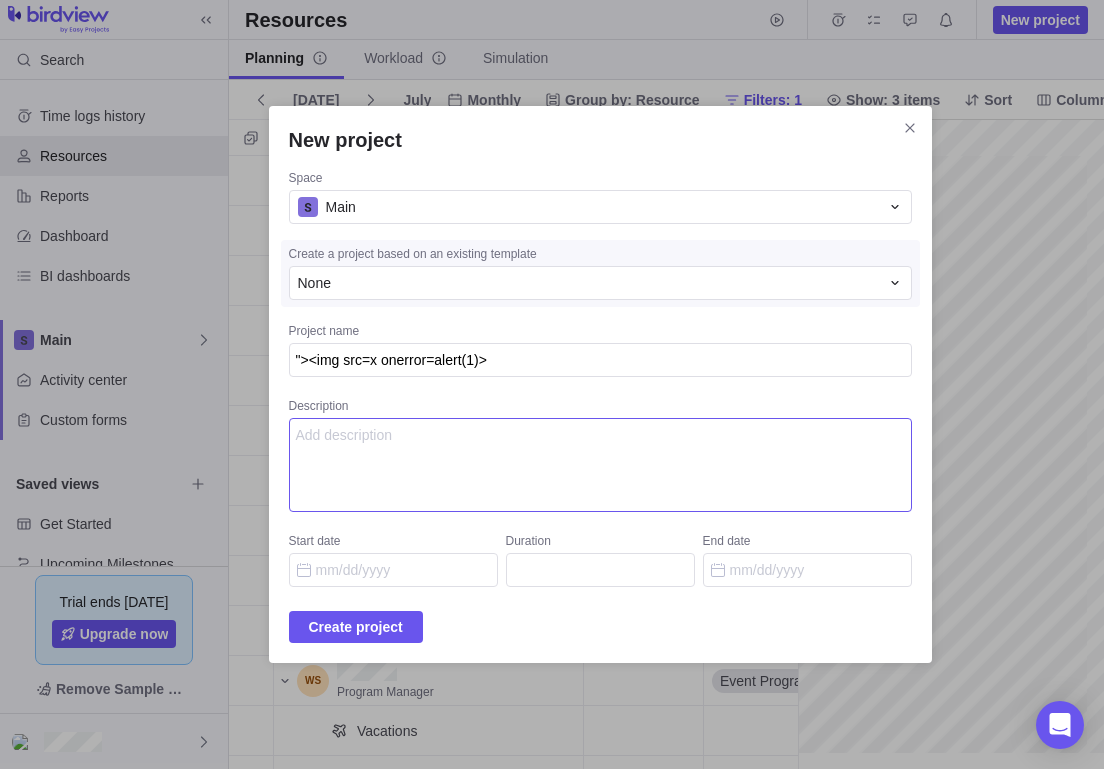 click on "Description" at bounding box center [600, 465] 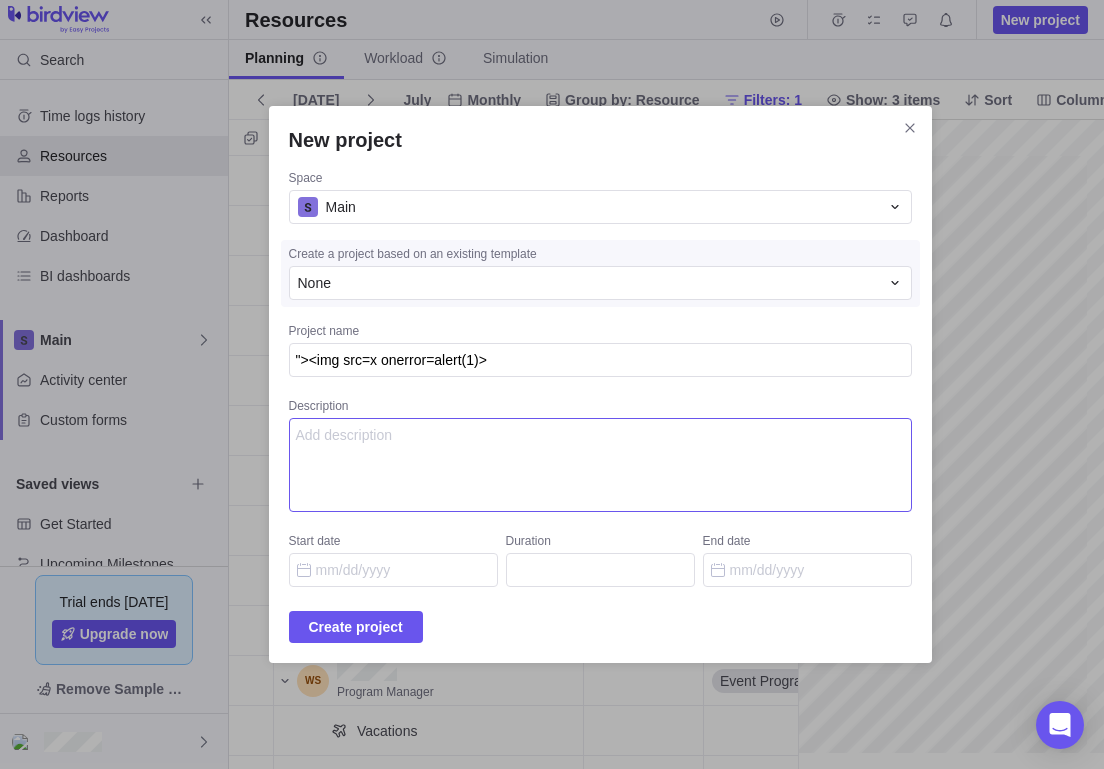 paste on ""><img src=x onerror=alert(1)>" 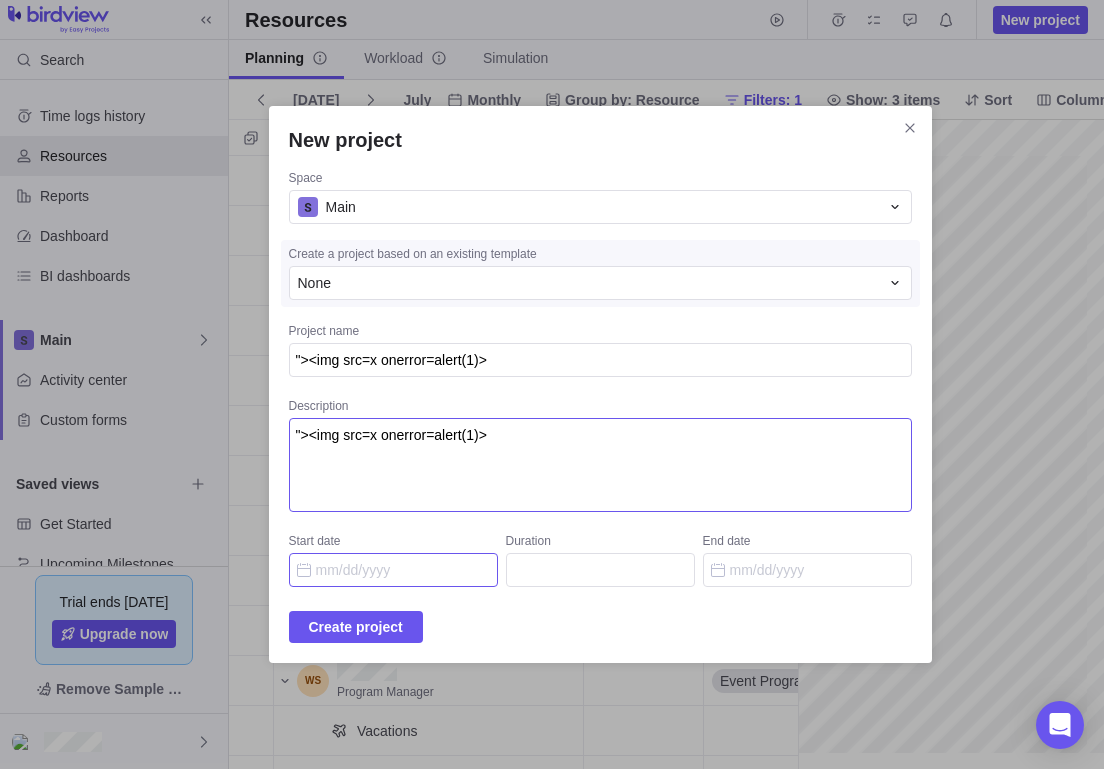 type on ""><img src=x onerror=alert(1)>" 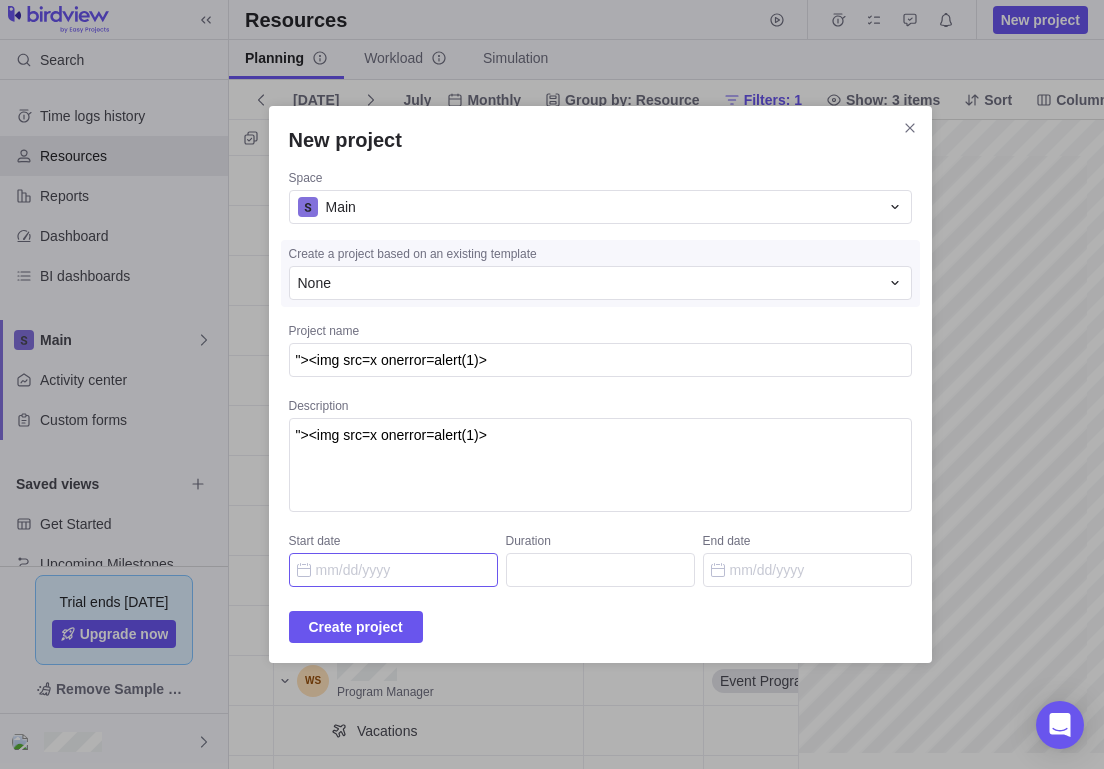 click on "Start date" at bounding box center [393, 570] 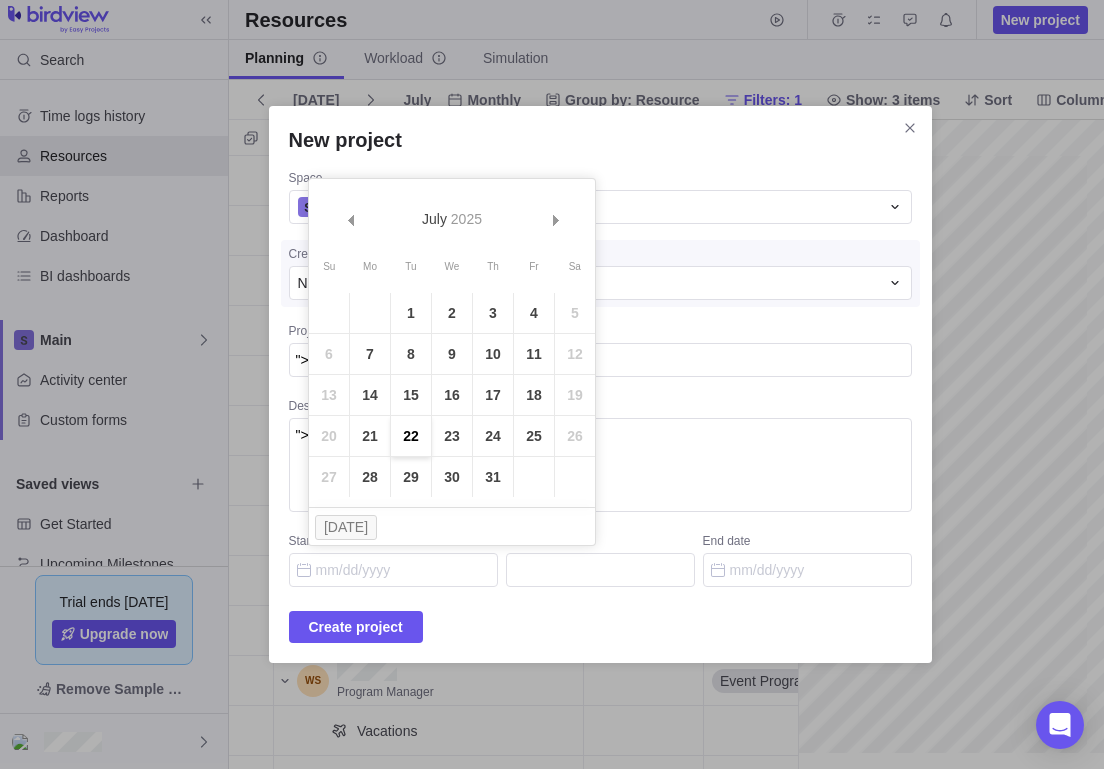 click on "22" at bounding box center (411, 436) 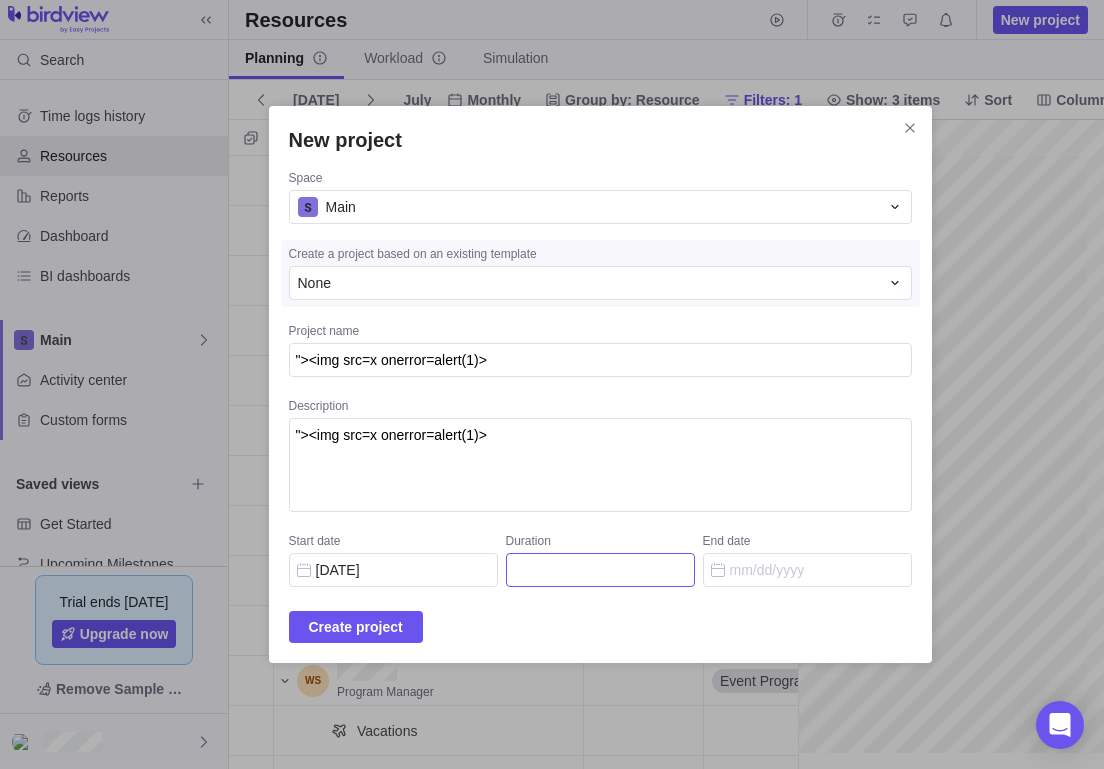 click on "Duration" at bounding box center (600, 570) 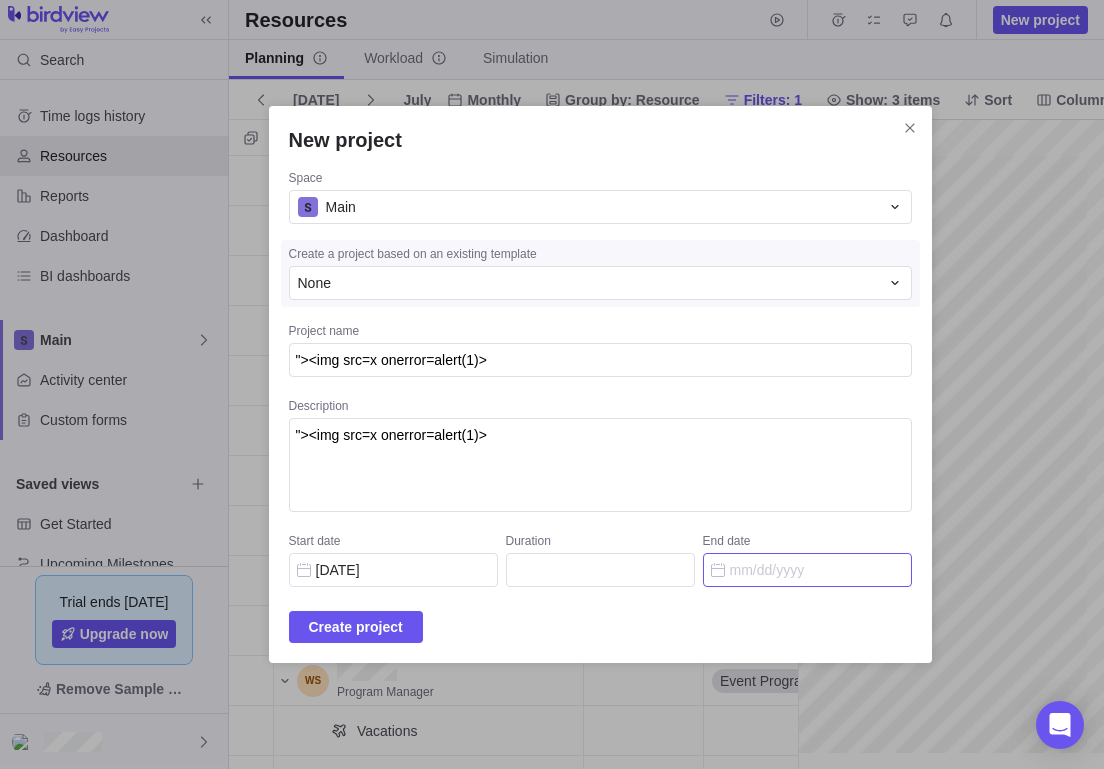 click on "End date" at bounding box center (807, 570) 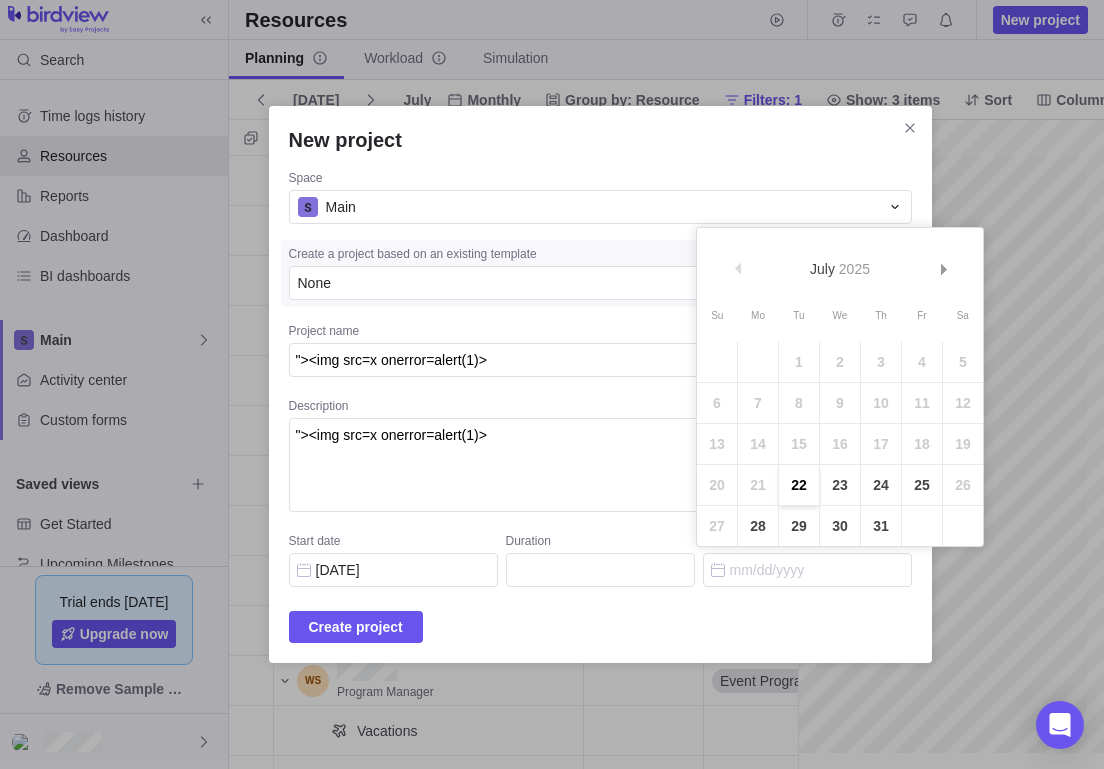 click on "22" at bounding box center (799, 485) 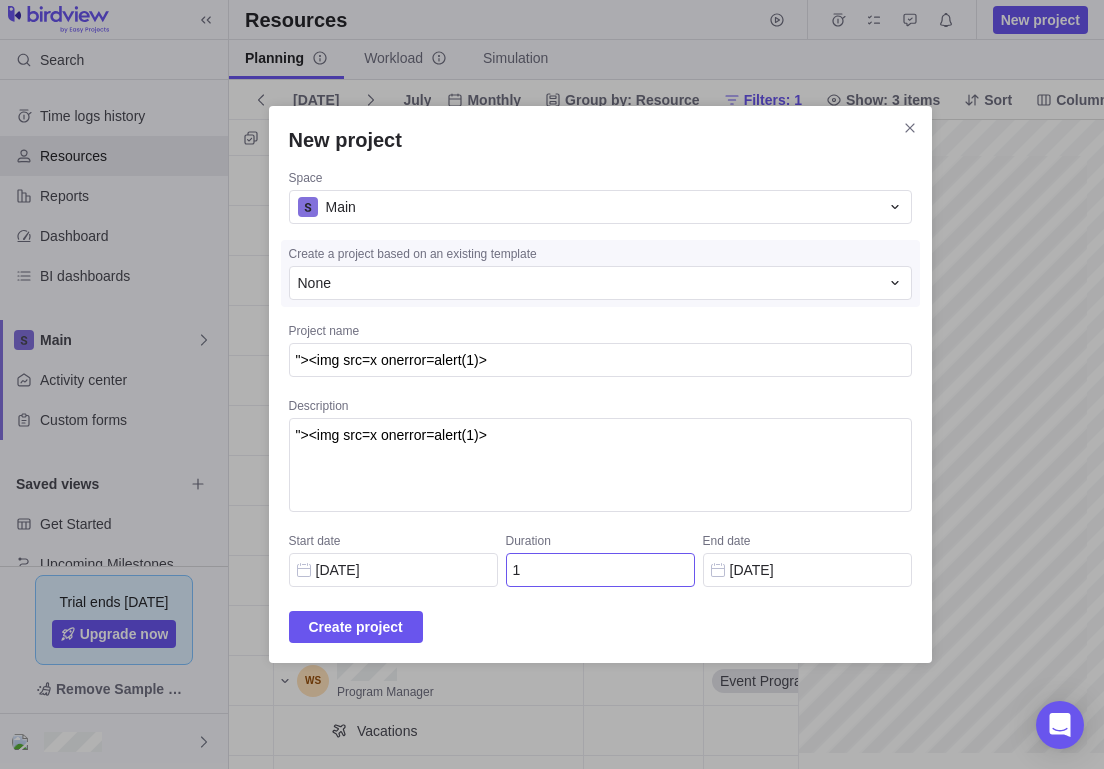 click on "1" at bounding box center (600, 570) 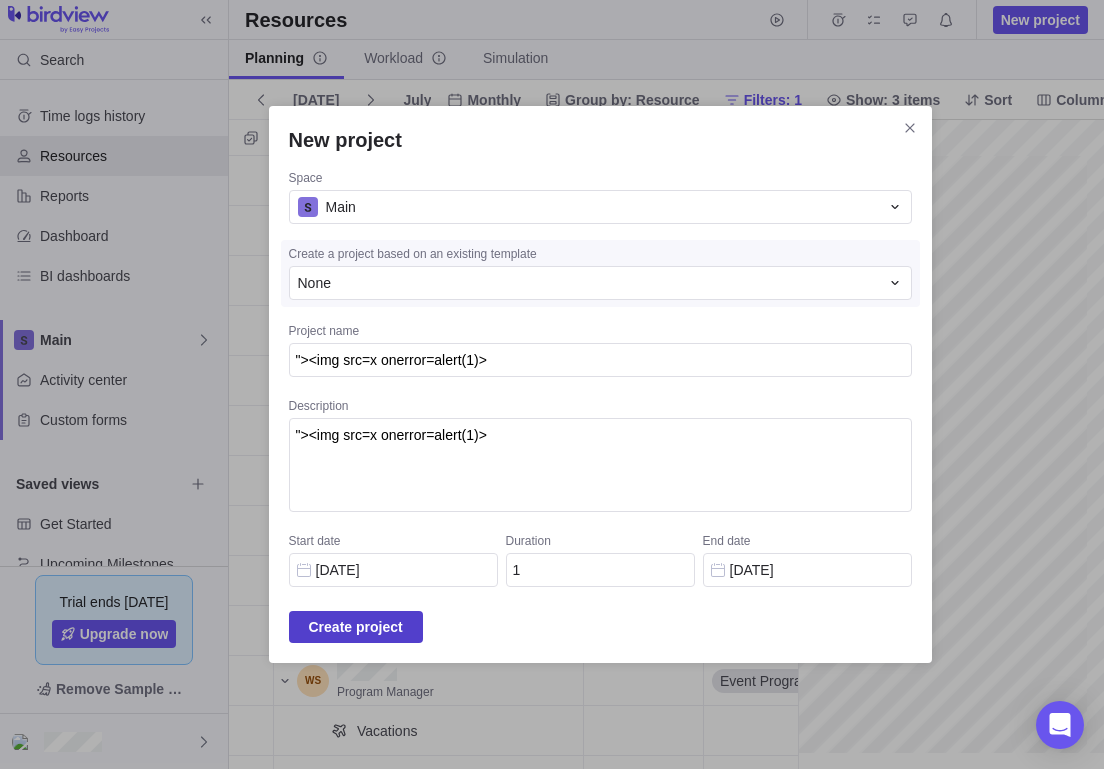 click on "Create project" at bounding box center [356, 627] 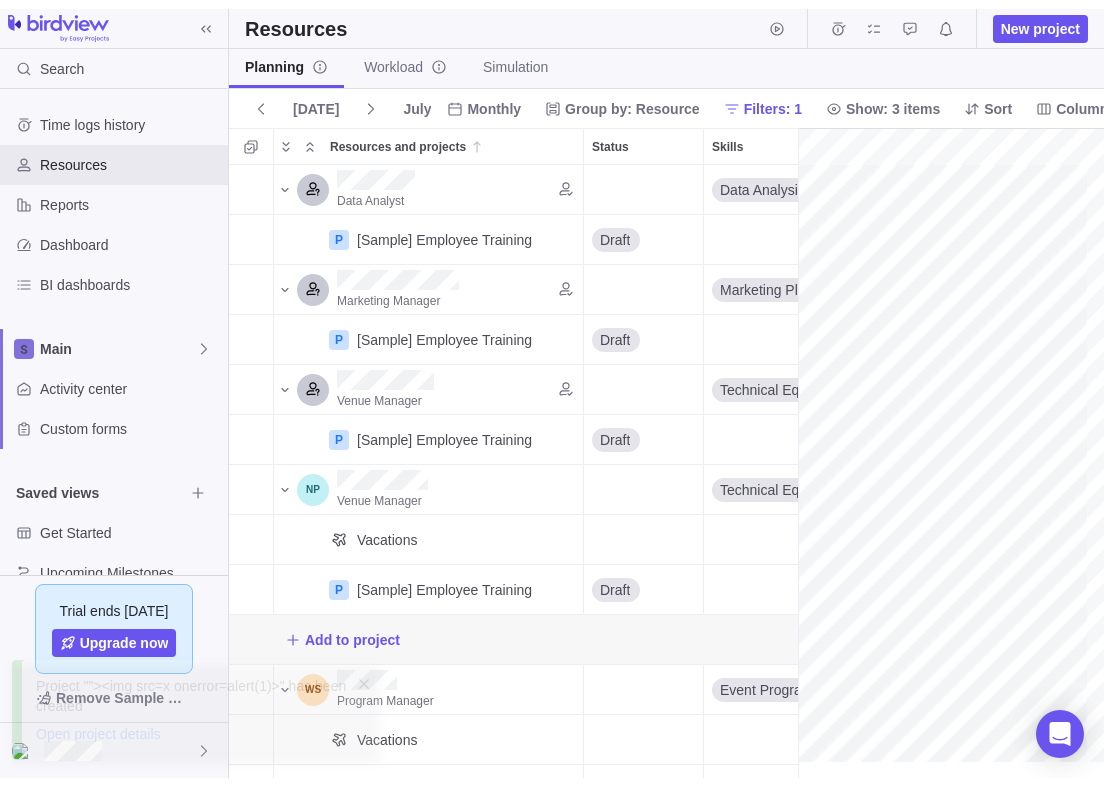 scroll, scrollTop: 18, scrollLeft: 18, axis: both 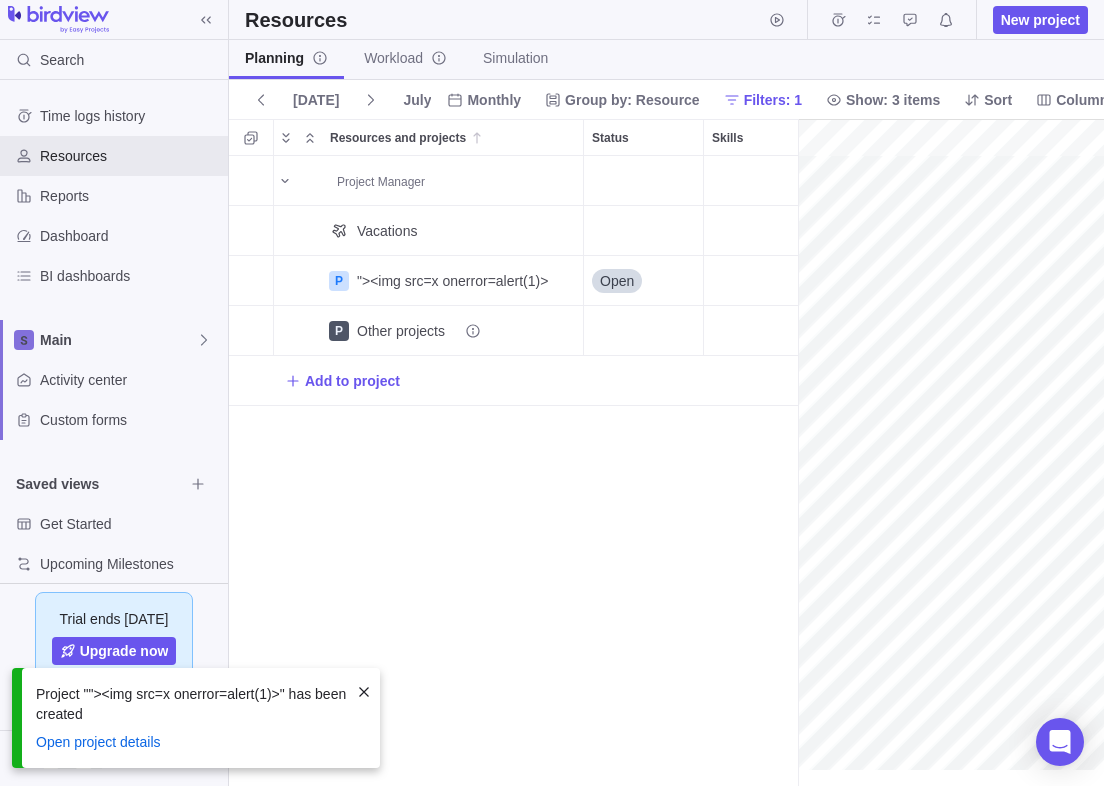 click on "Project ""><img src=x onerror=alert(1)>" has been created" at bounding box center [192, 704] 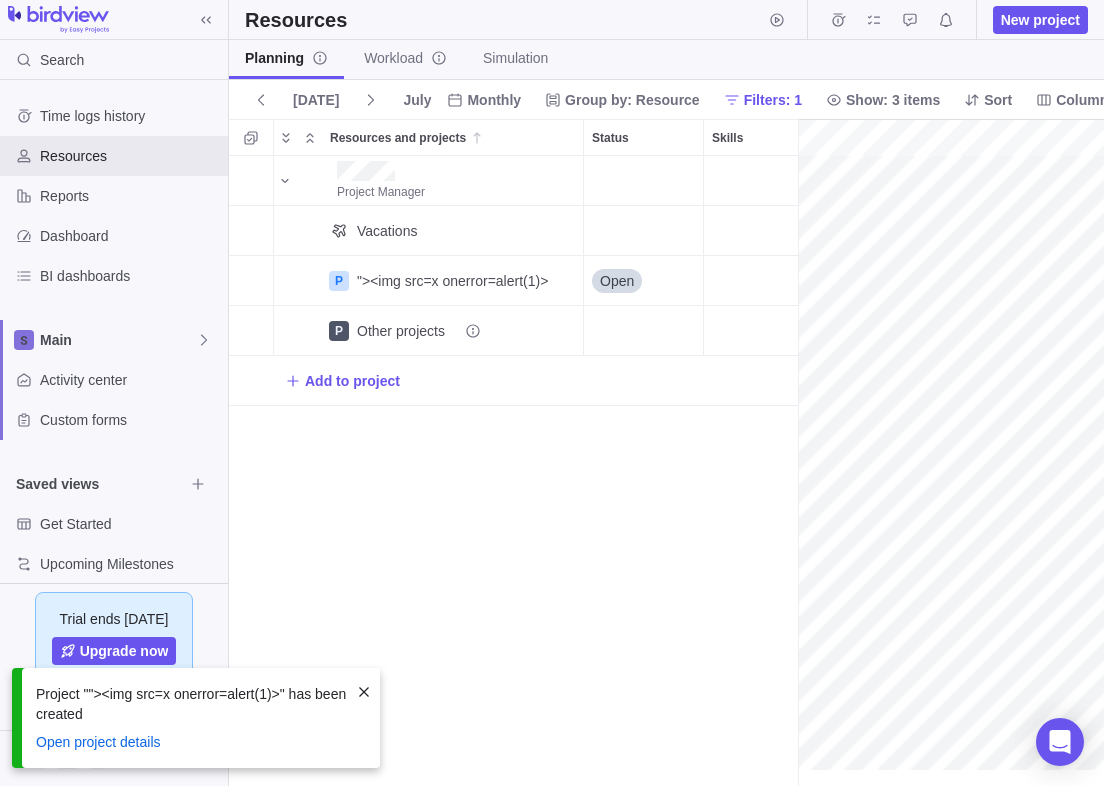scroll, scrollTop: 18, scrollLeft: 18, axis: both 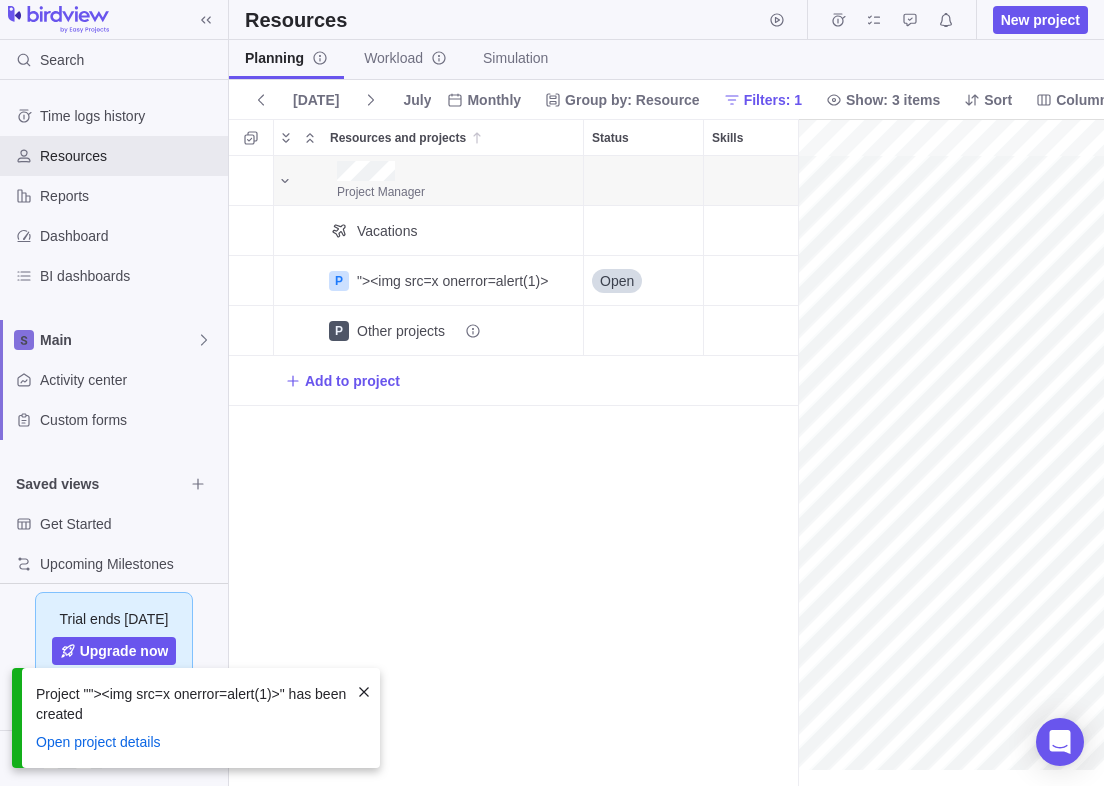 click at bounding box center [313, 181] 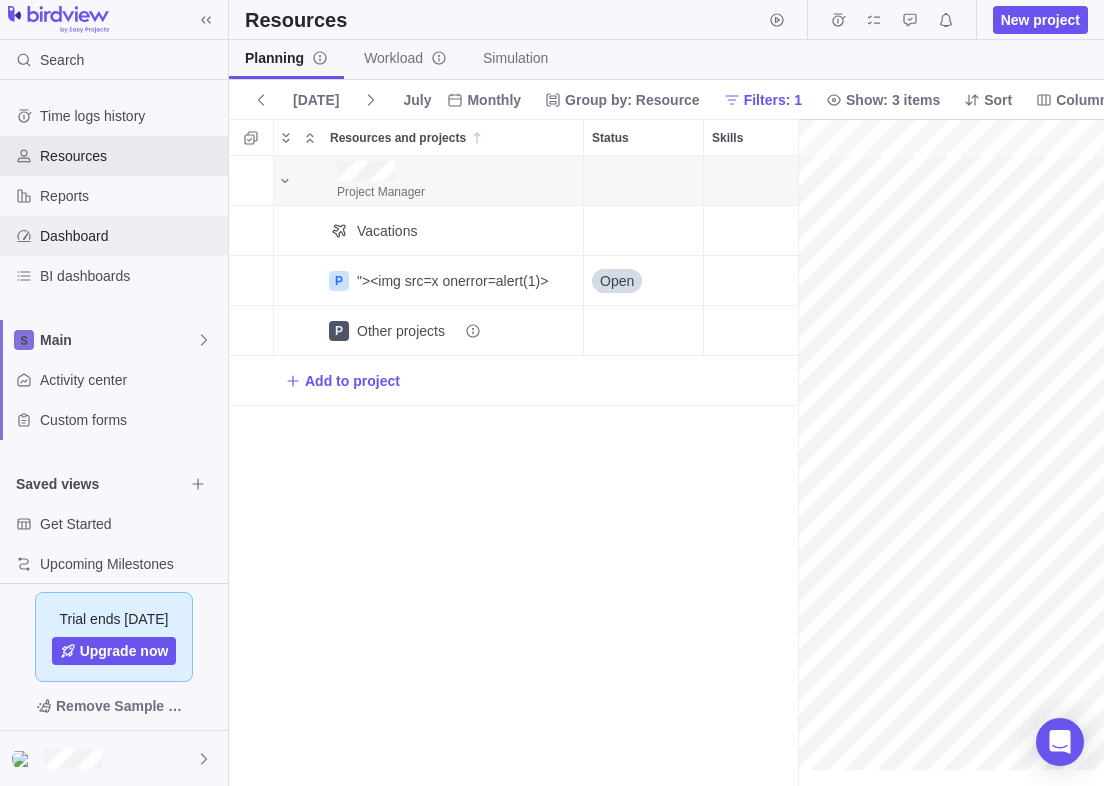 click on "Dashboard" at bounding box center (130, 236) 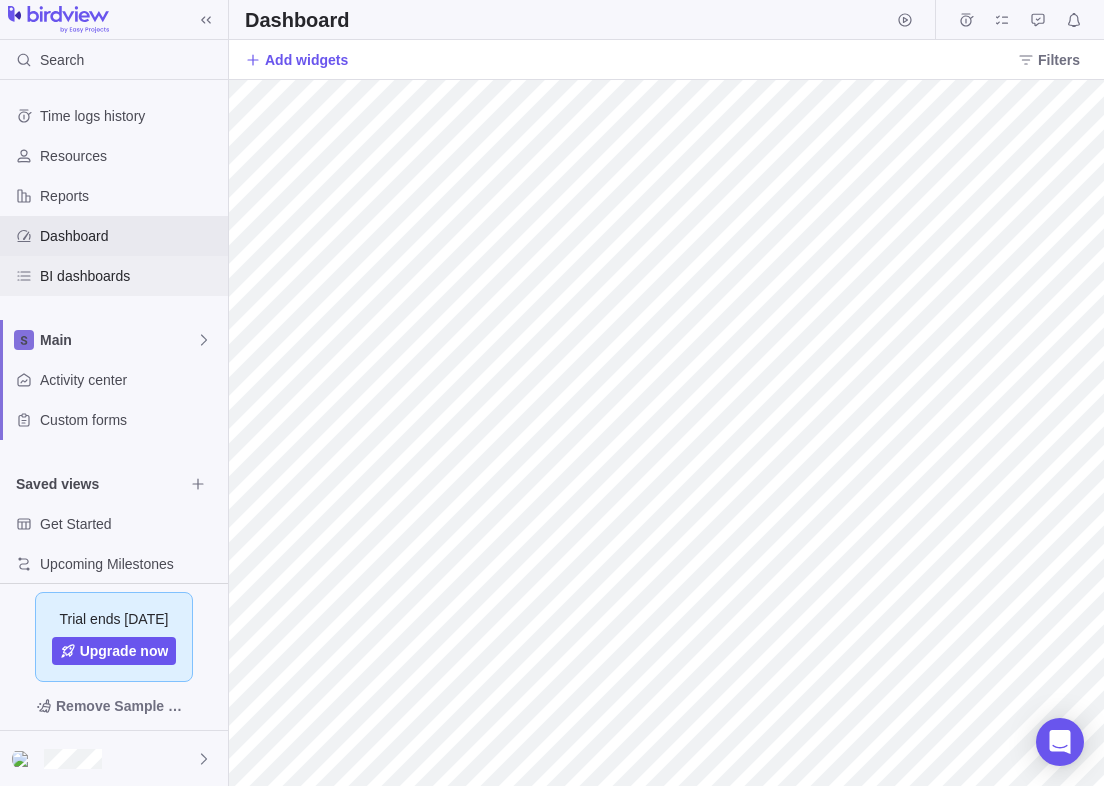 click on "BI dashboards" at bounding box center [130, 276] 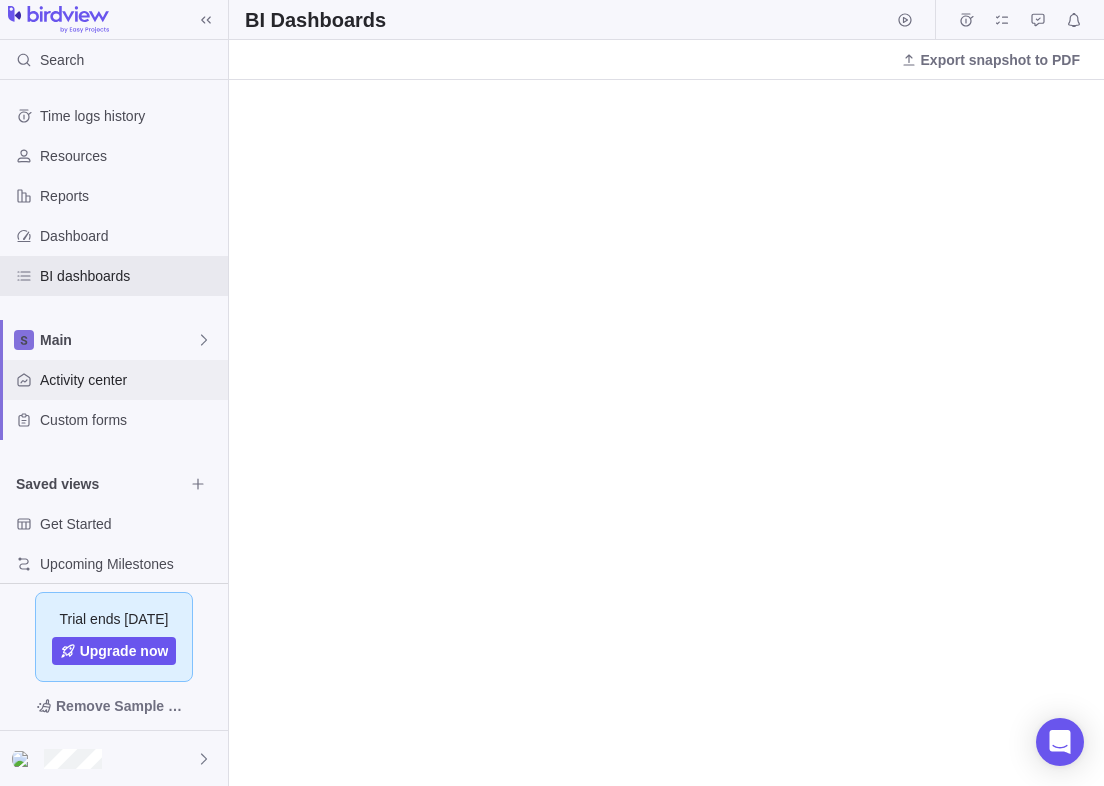 click on "Activity center" at bounding box center (130, 380) 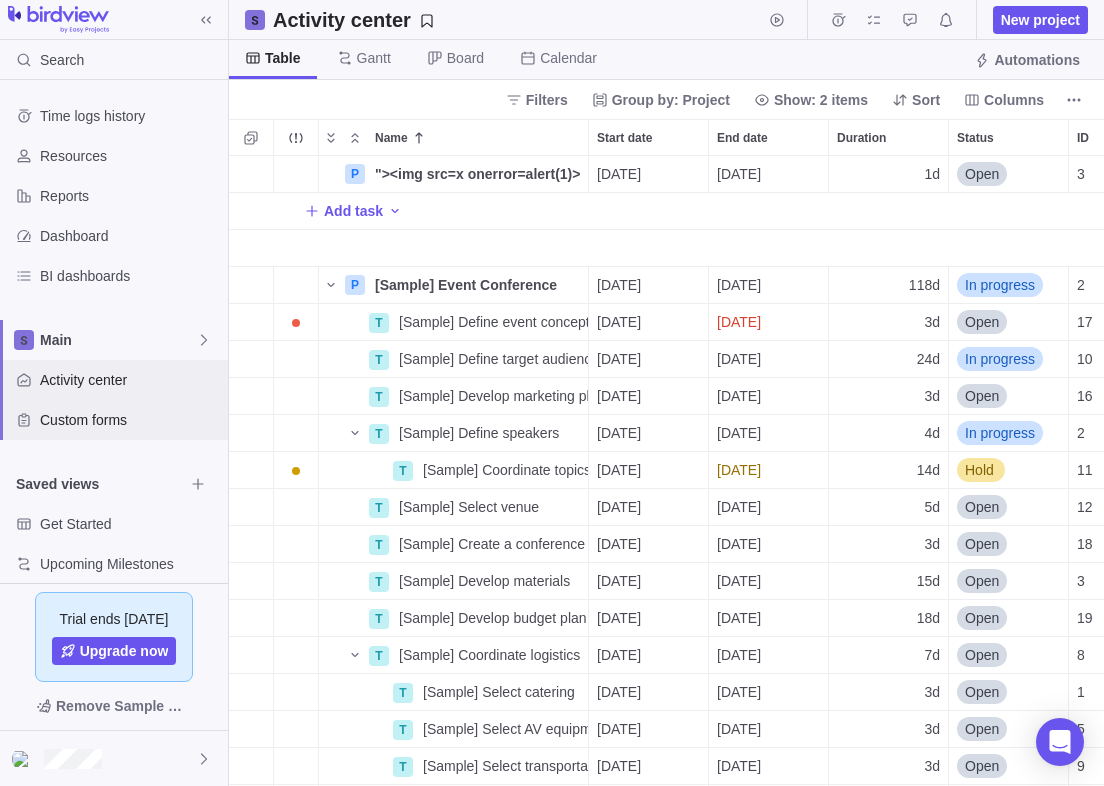 scroll, scrollTop: 18, scrollLeft: 18, axis: both 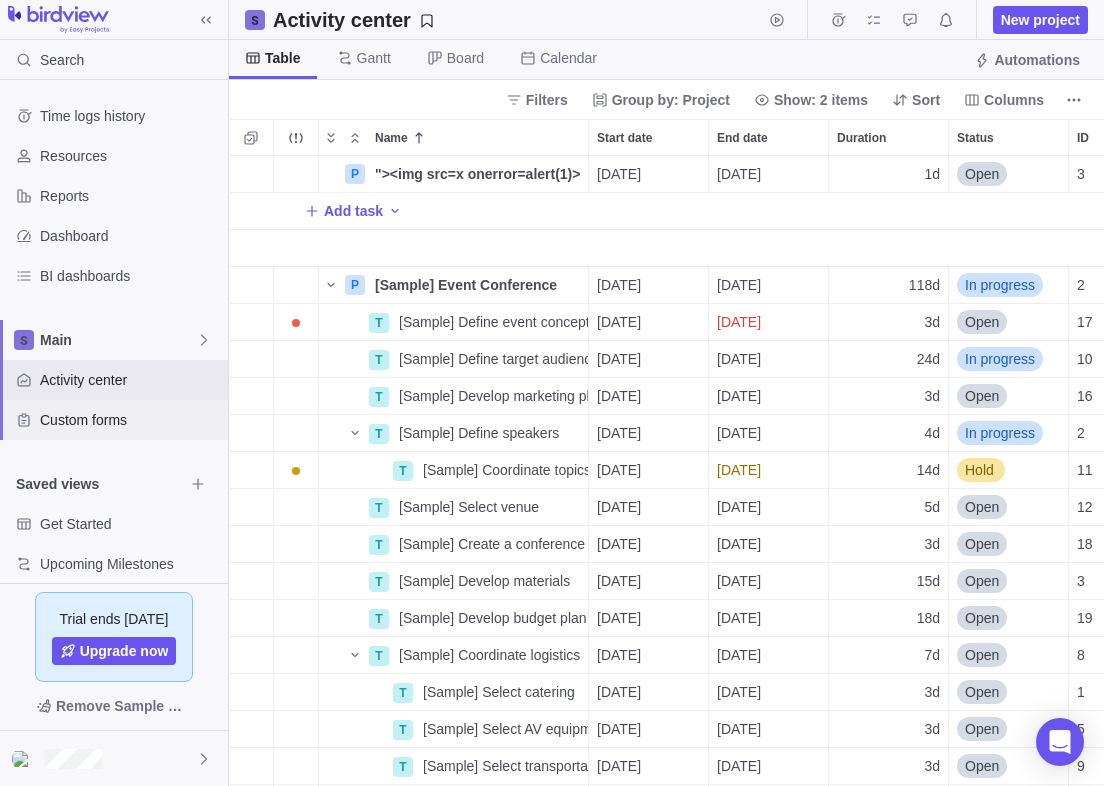 click on "Custom forms" at bounding box center [130, 420] 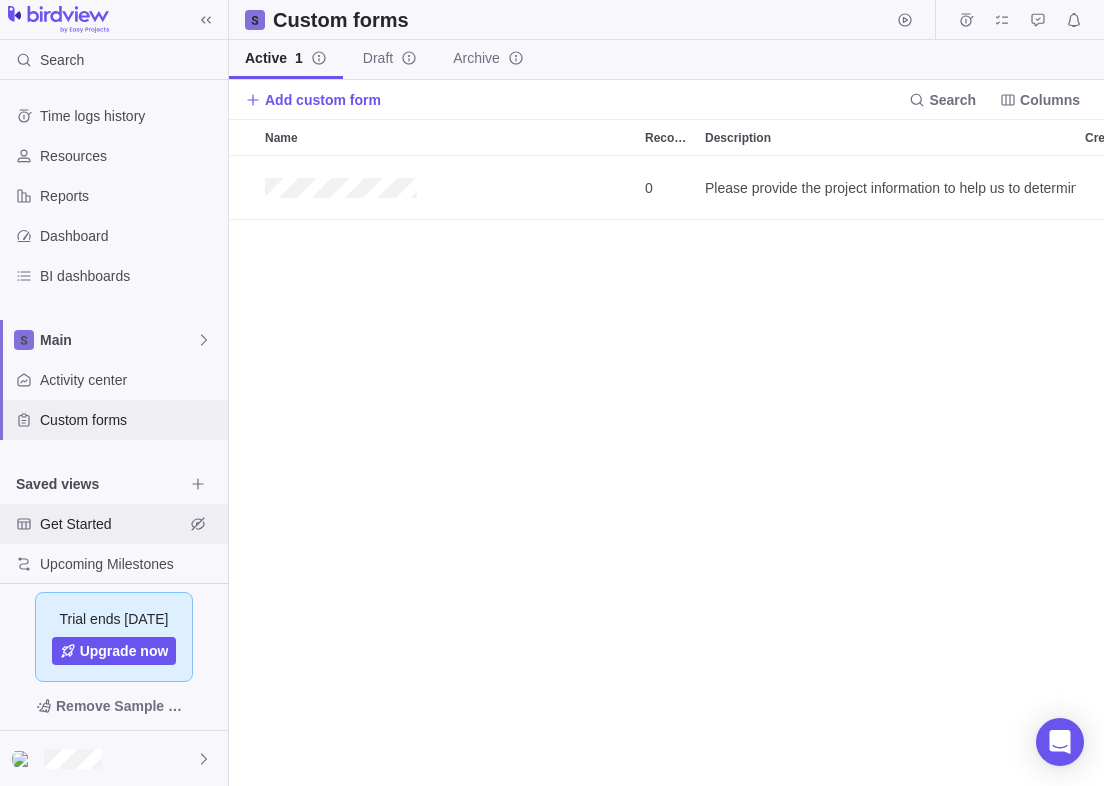 scroll, scrollTop: 18, scrollLeft: 18, axis: both 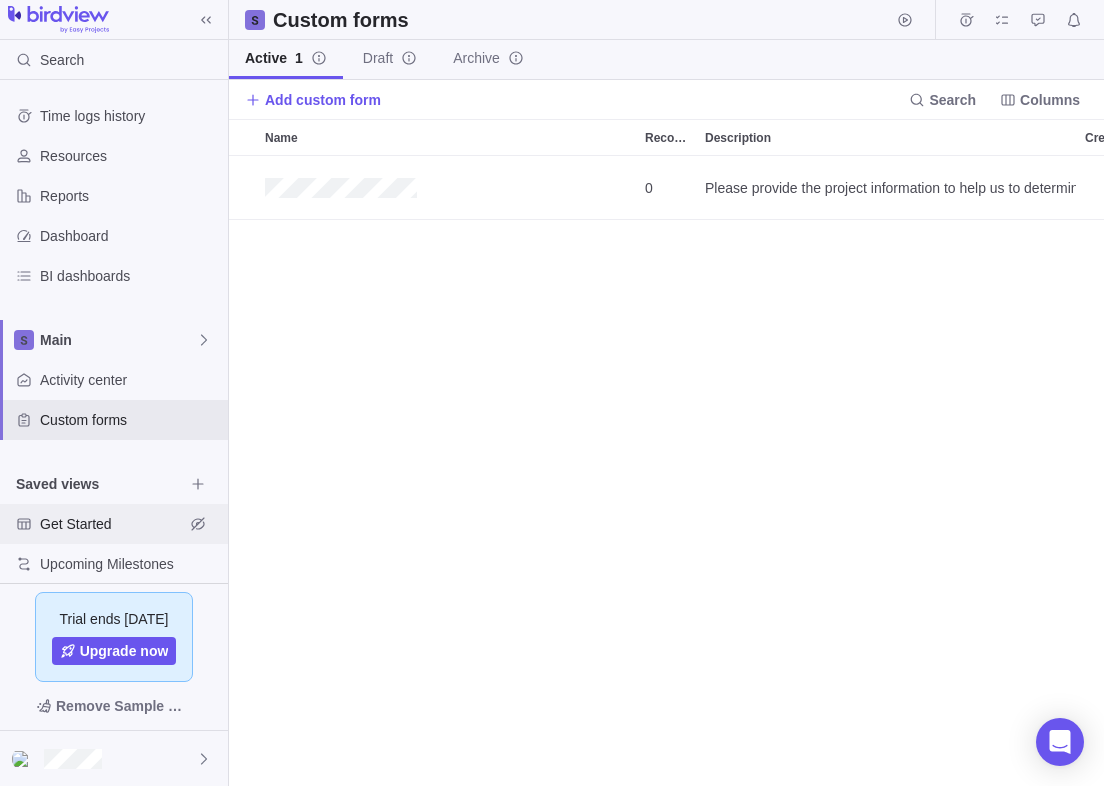 click on "Get Started" at bounding box center (112, 524) 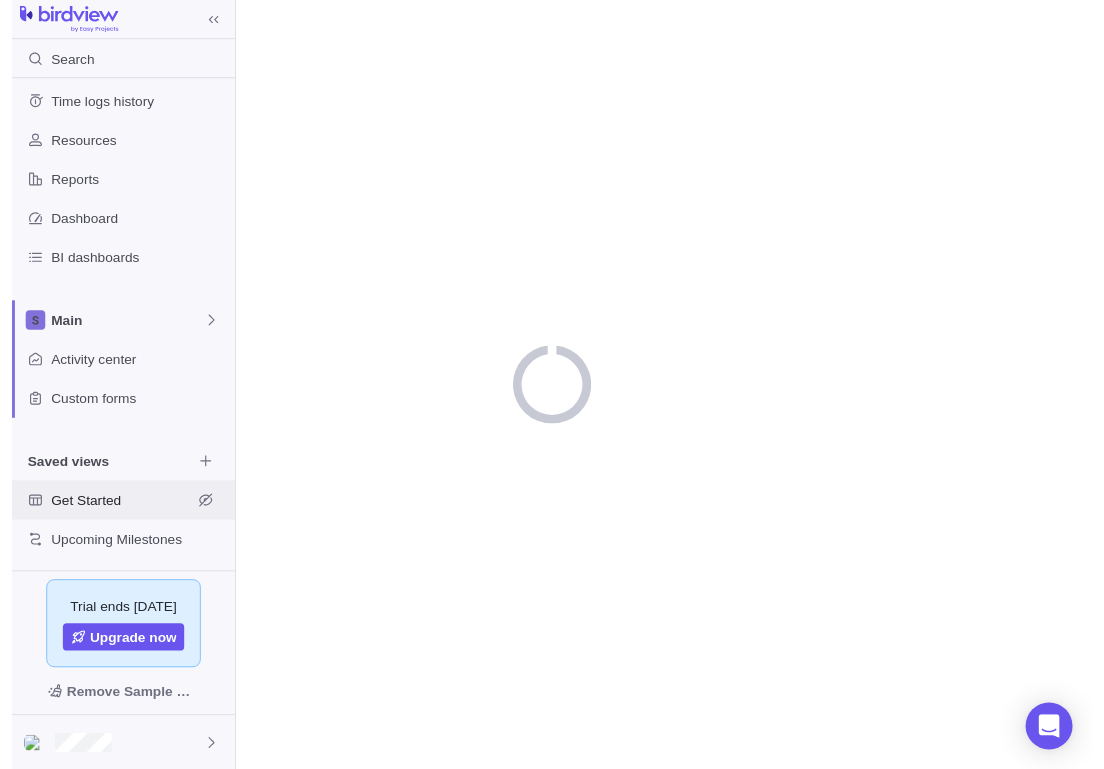 scroll, scrollTop: 17, scrollLeft: 0, axis: vertical 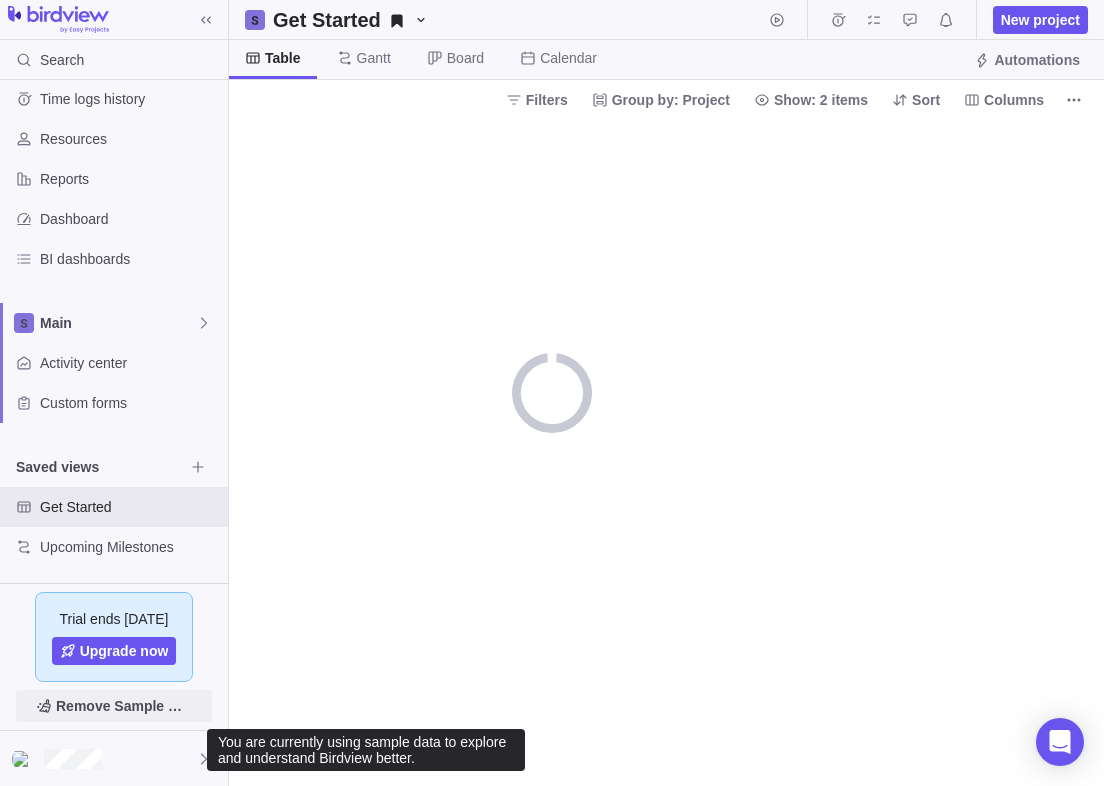 click on "Remove Sample Data" at bounding box center (124, 706) 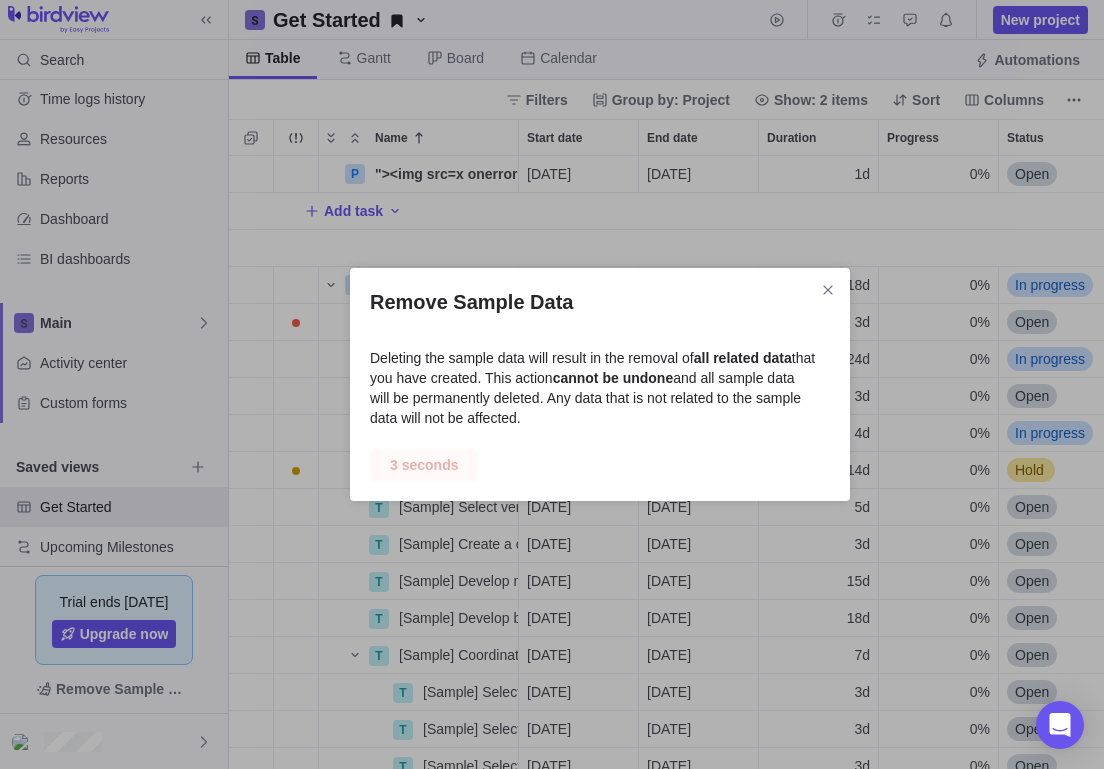 scroll, scrollTop: 18, scrollLeft: 18, axis: both 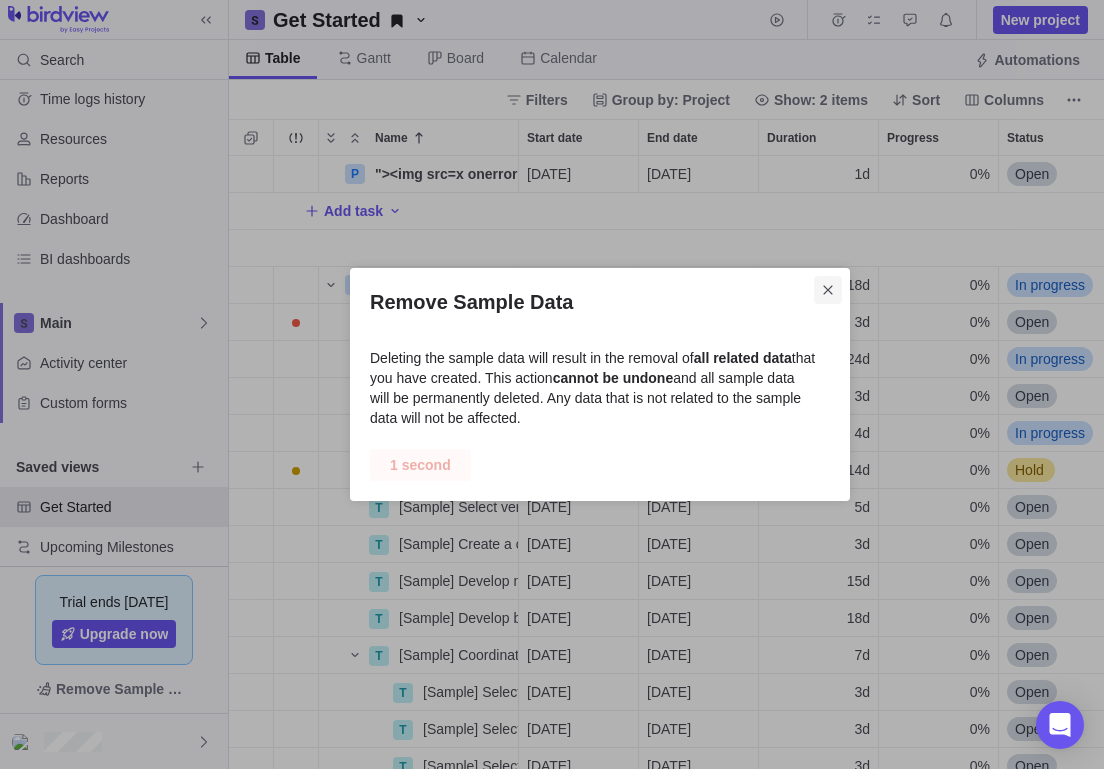 click 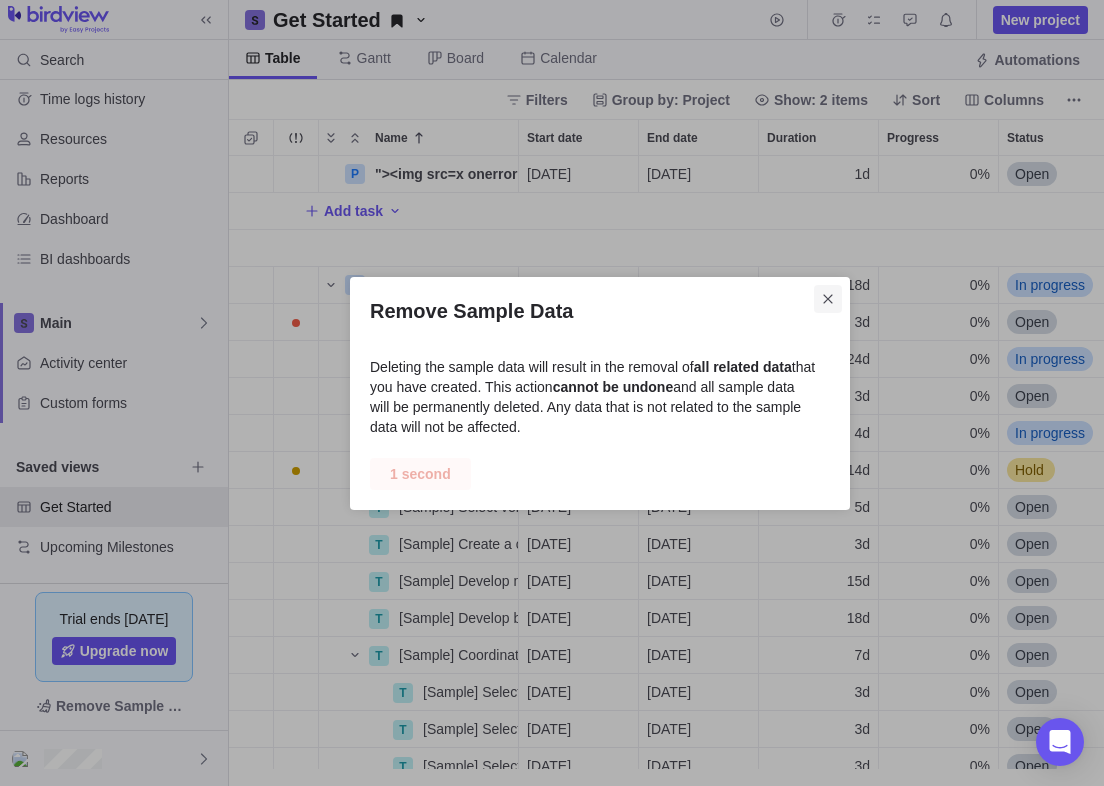 scroll, scrollTop: 18, scrollLeft: 18, axis: both 